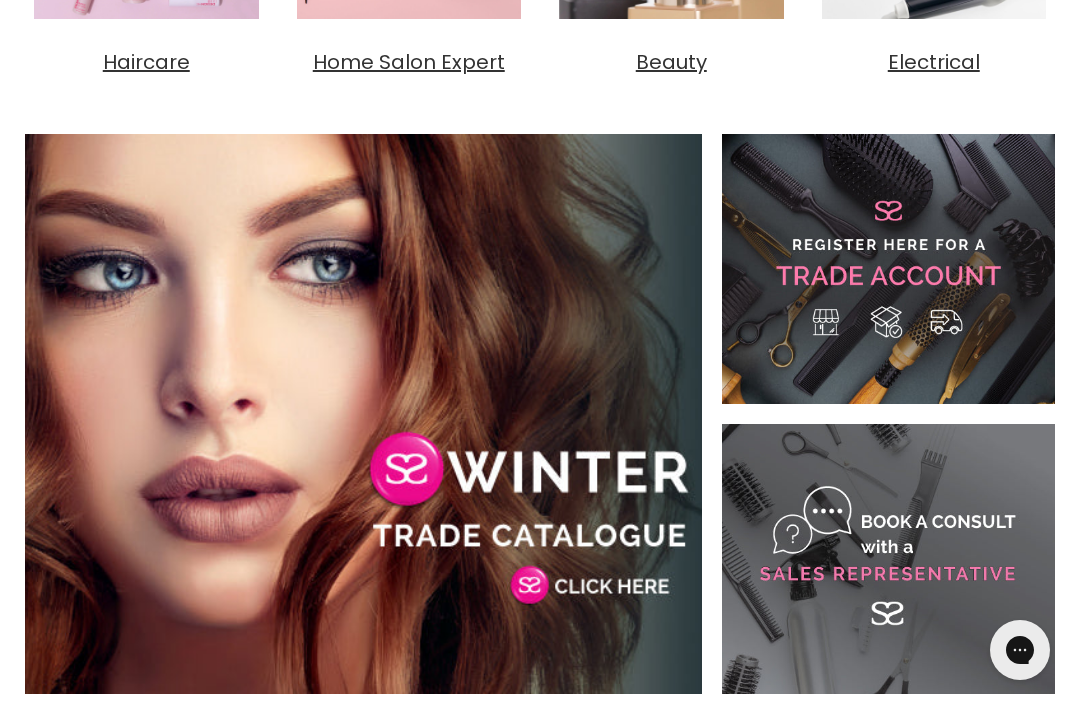 scroll, scrollTop: 0, scrollLeft: 0, axis: both 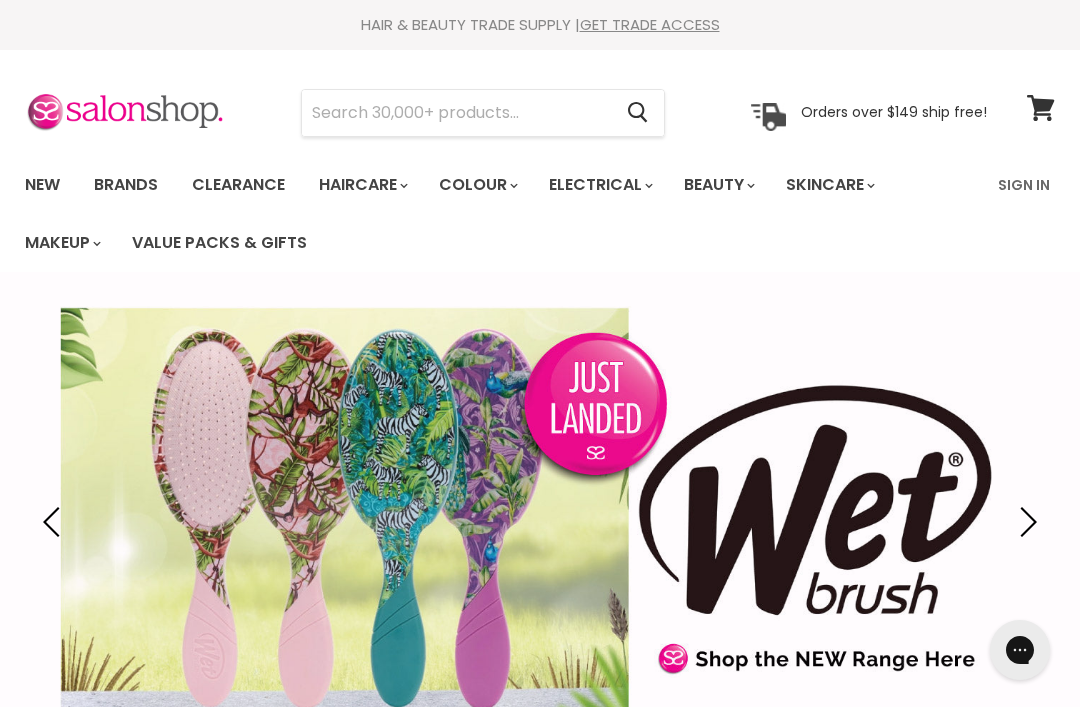 click on "Brands" at bounding box center [126, 185] 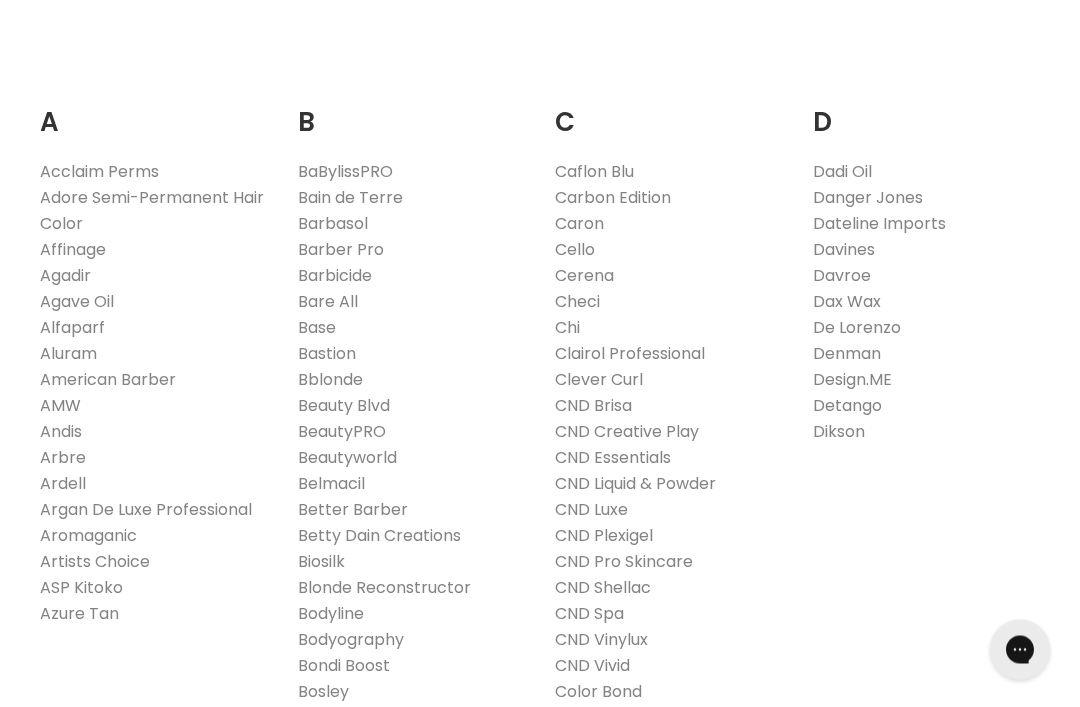 scroll, scrollTop: 444, scrollLeft: 0, axis: vertical 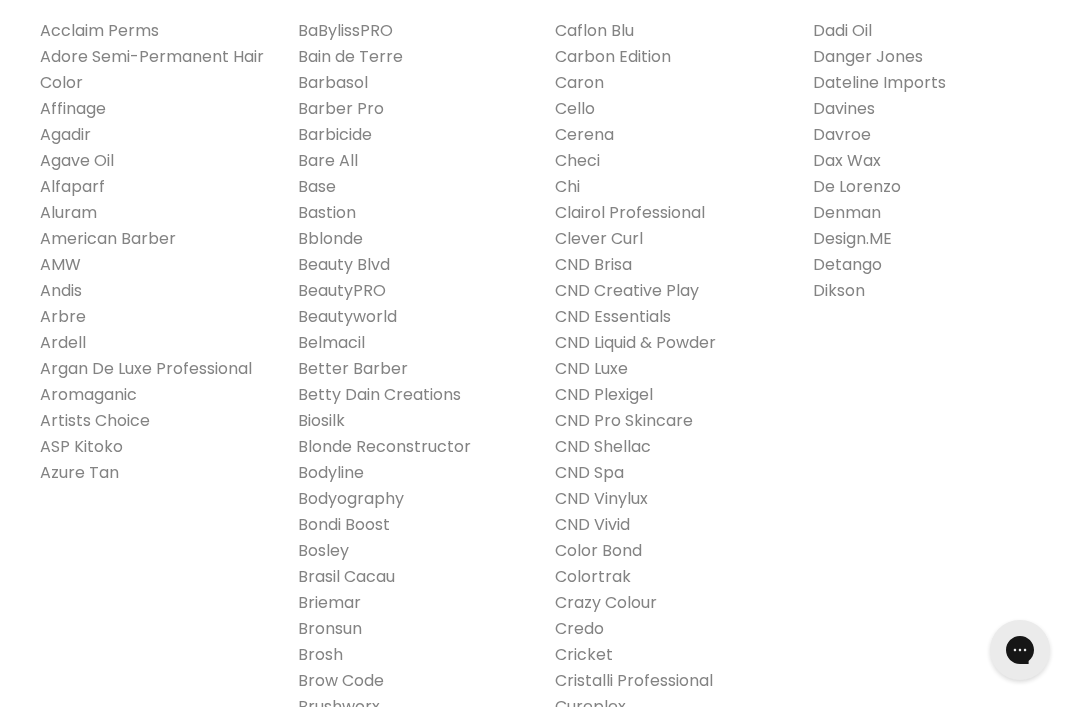 click on "ASP Kitoko" at bounding box center (81, 446) 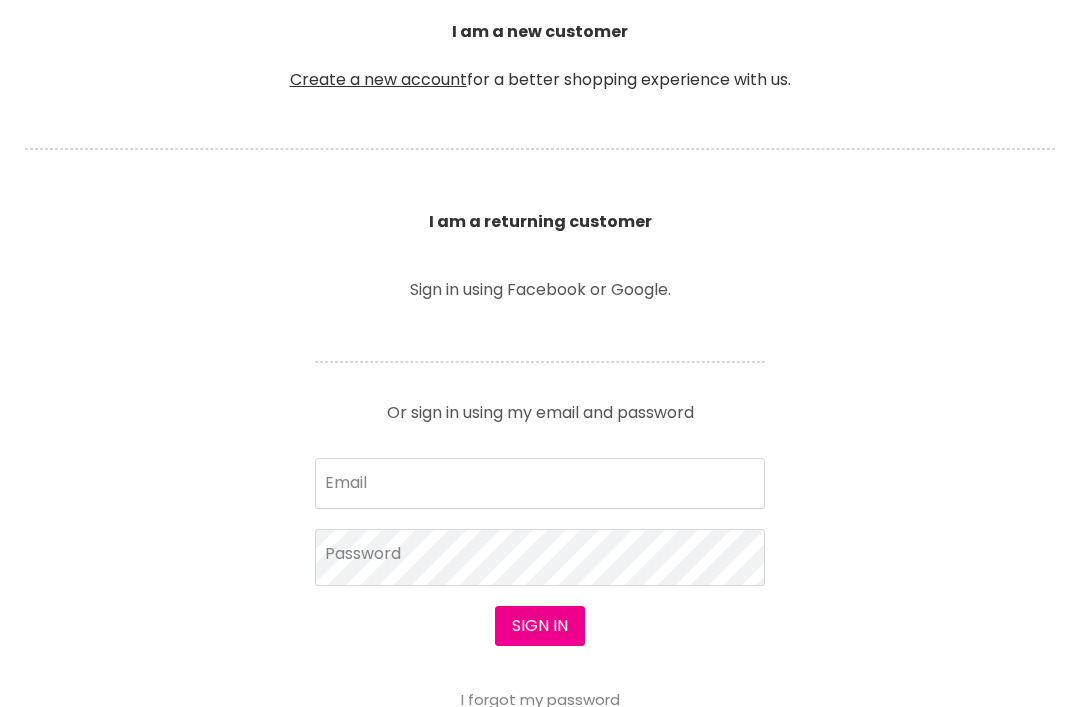 scroll, scrollTop: 571, scrollLeft: 0, axis: vertical 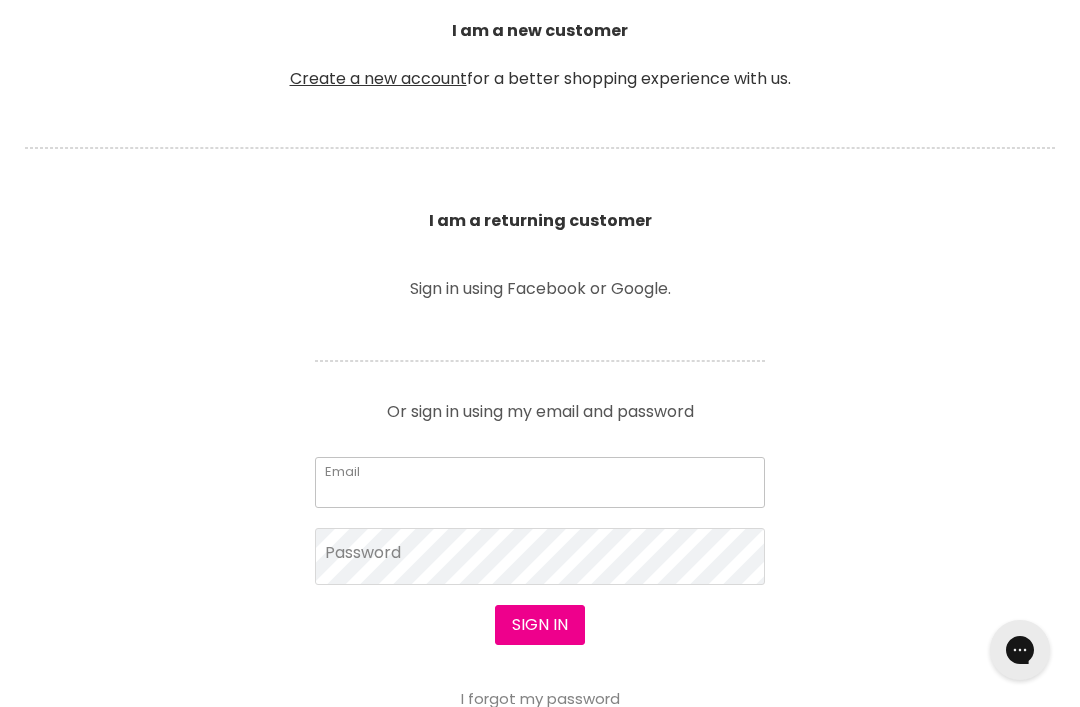 click on "Email" at bounding box center [540, 482] 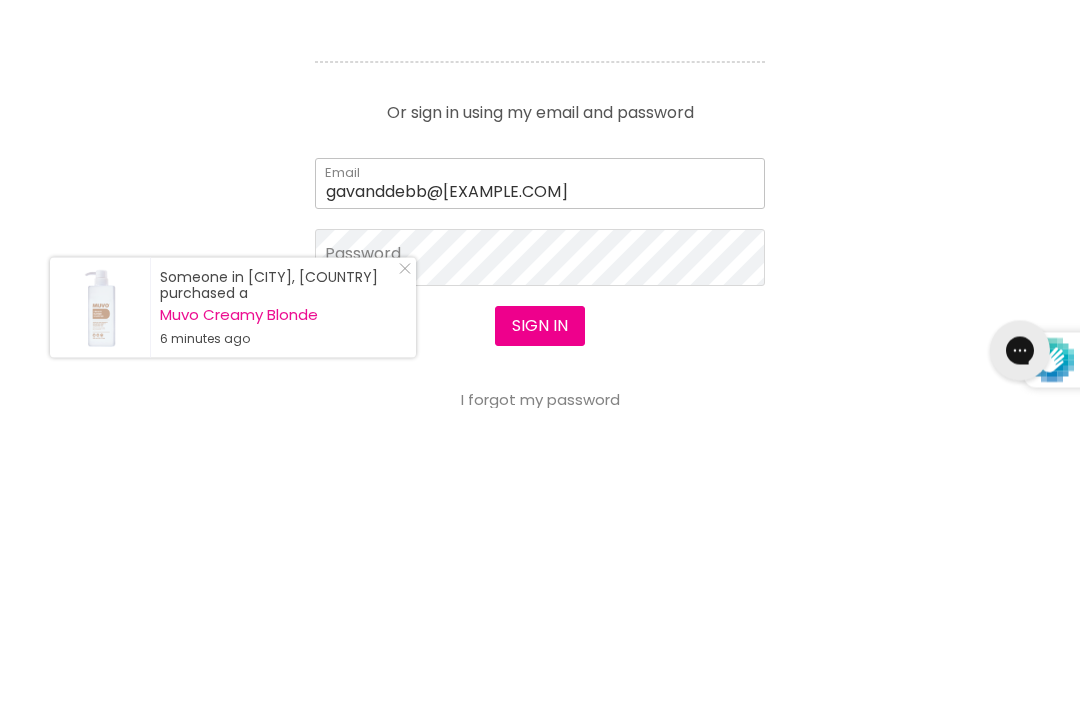 type on "gavanddebb@bigpond.com" 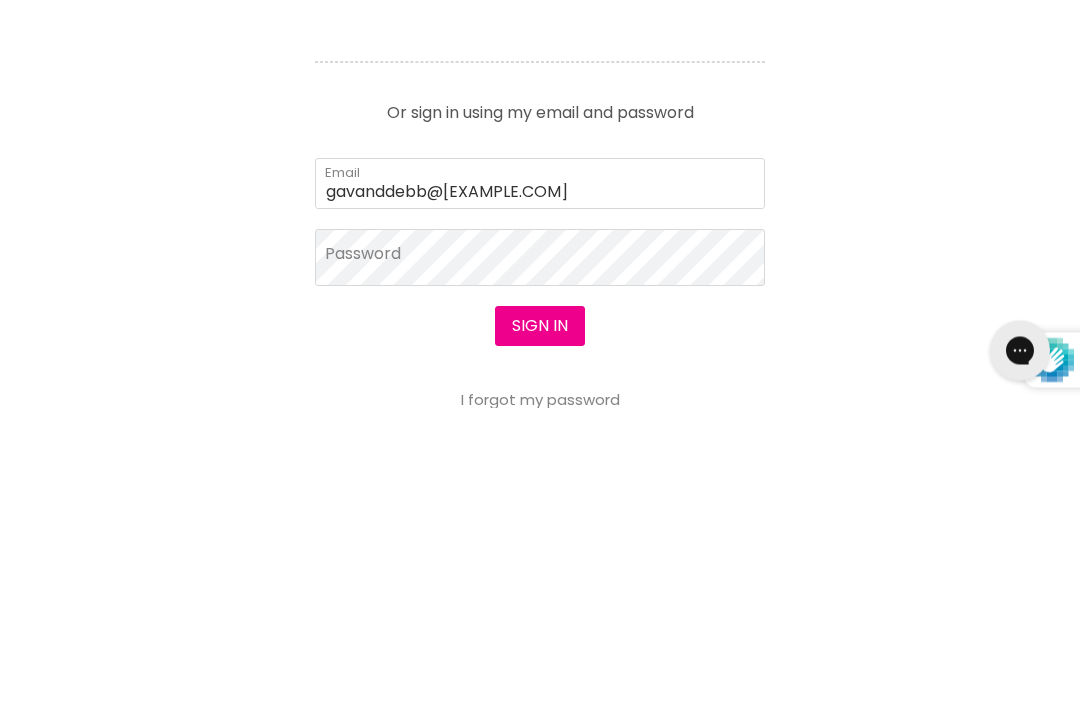 click on "Sign in" at bounding box center (540, 626) 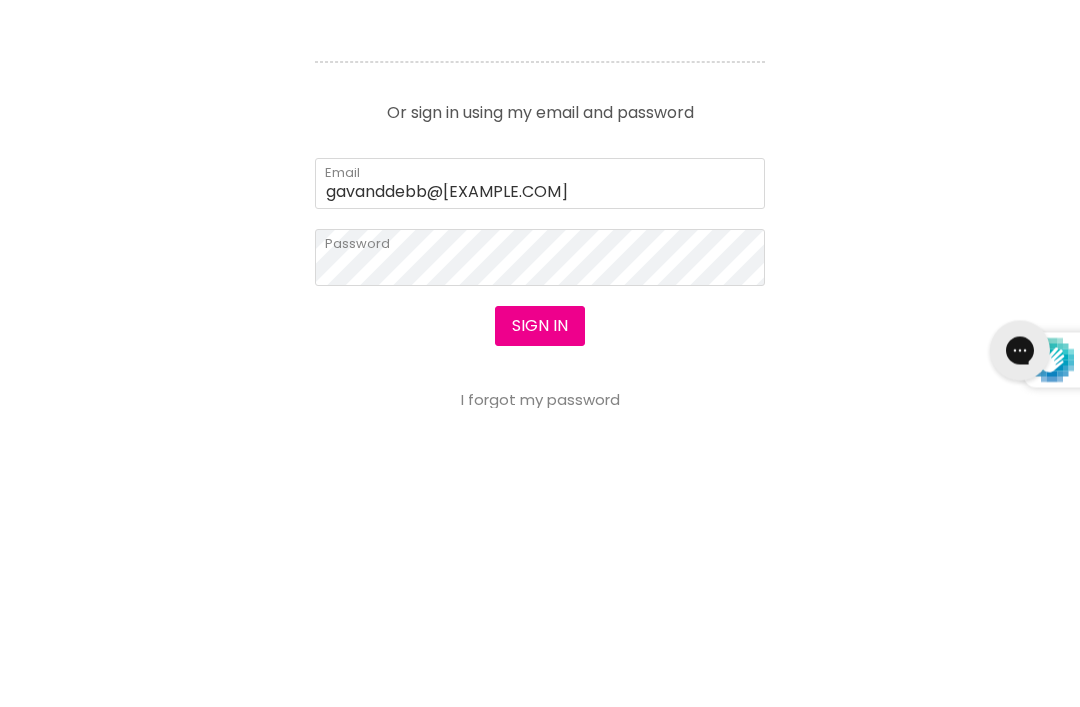 scroll, scrollTop: 870, scrollLeft: 0, axis: vertical 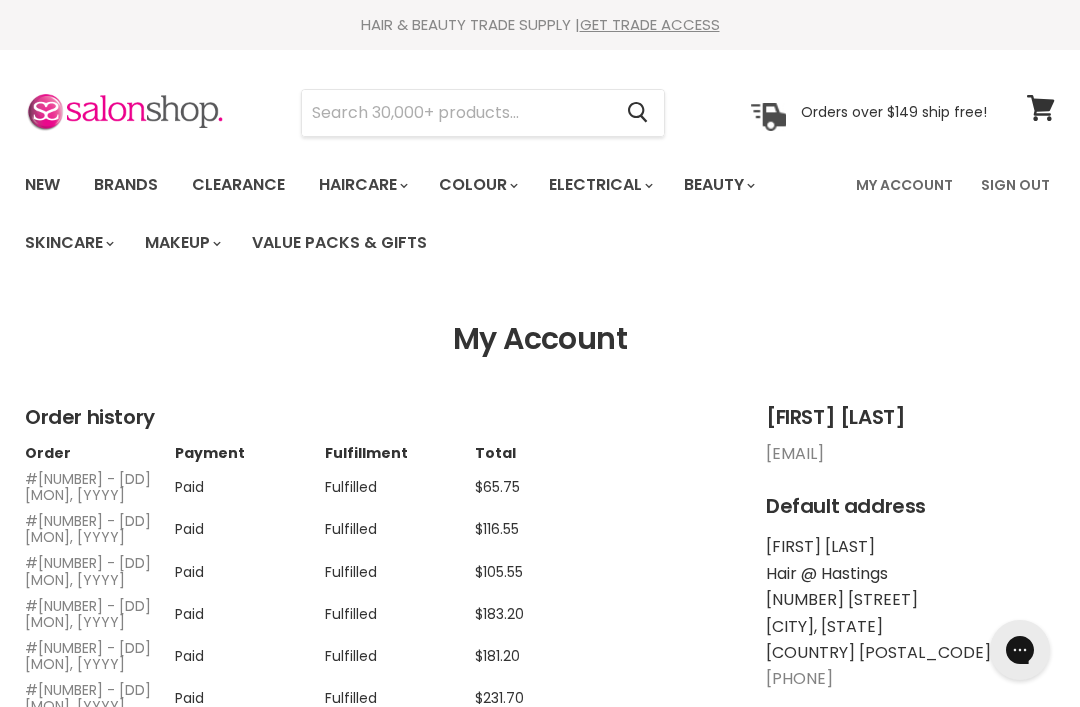 click on "Brands" at bounding box center (126, 185) 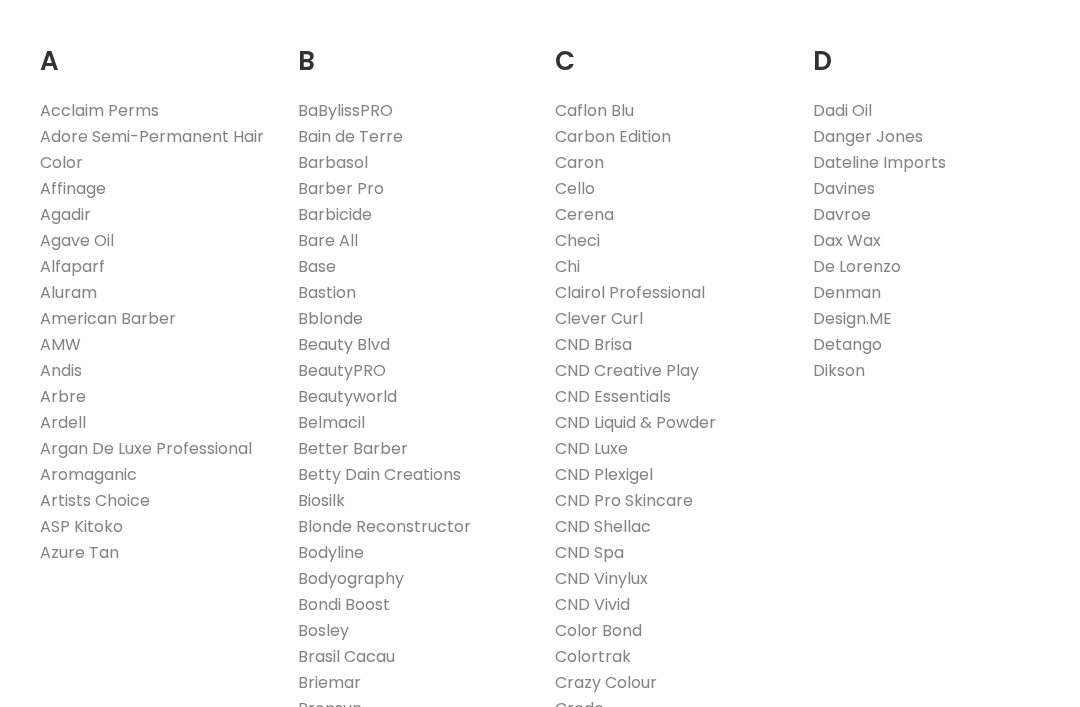 scroll, scrollTop: 439, scrollLeft: 0, axis: vertical 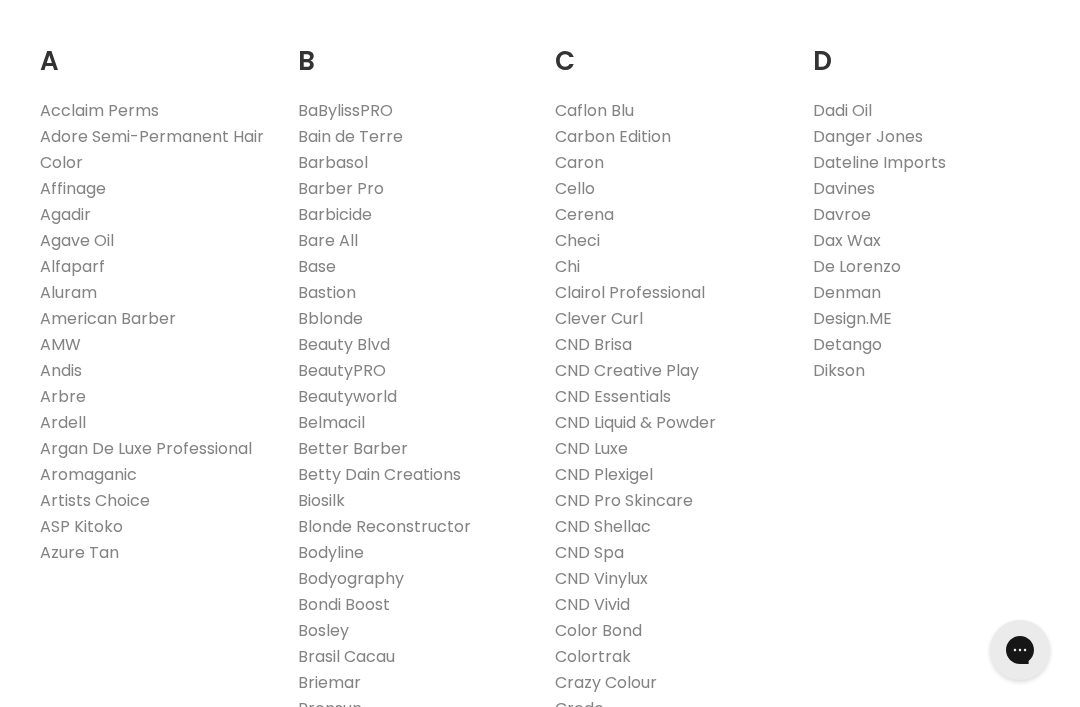 click on "ASP Kitoko" at bounding box center (81, 526) 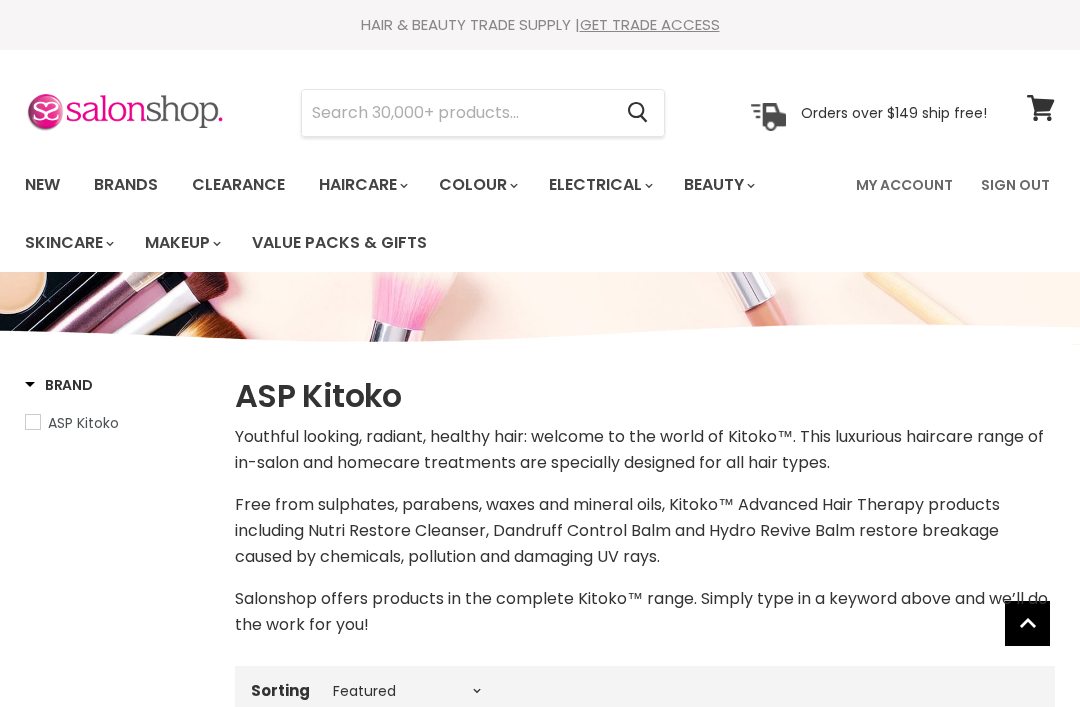 select on "manual" 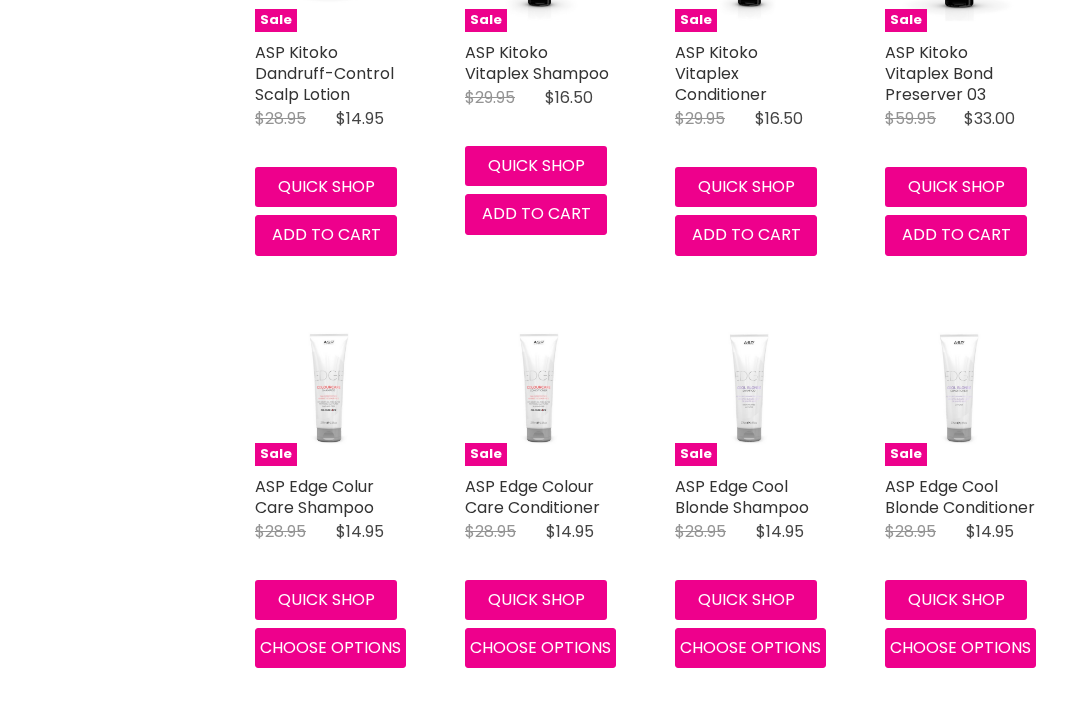 scroll, scrollTop: 3438, scrollLeft: 0, axis: vertical 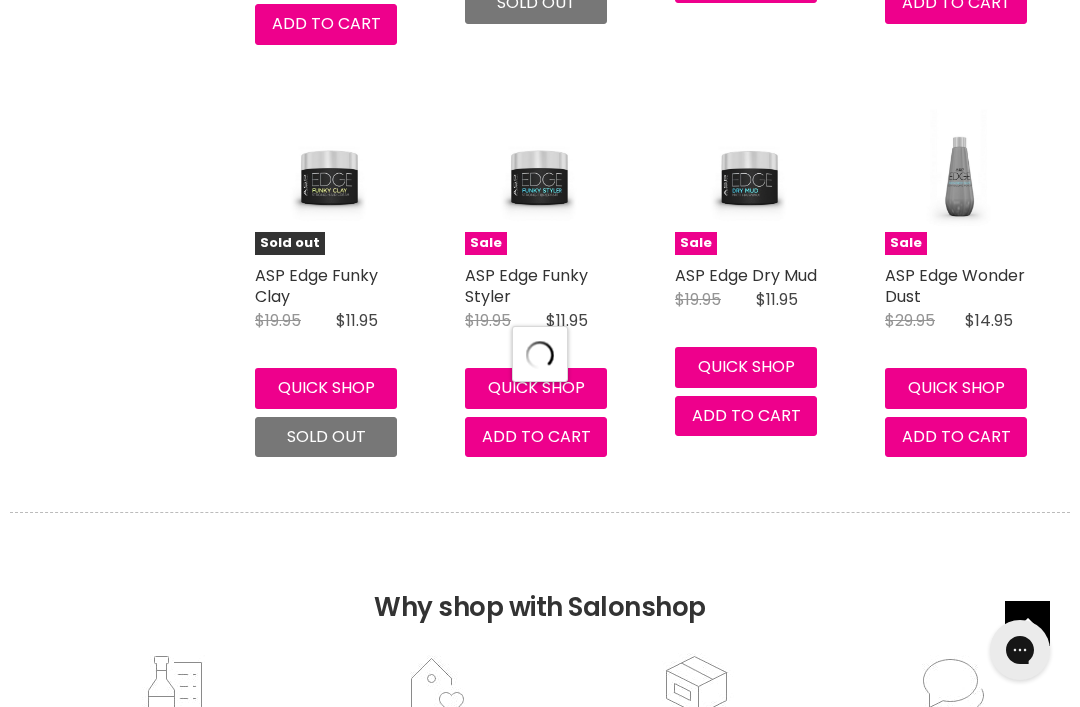 select on "manual" 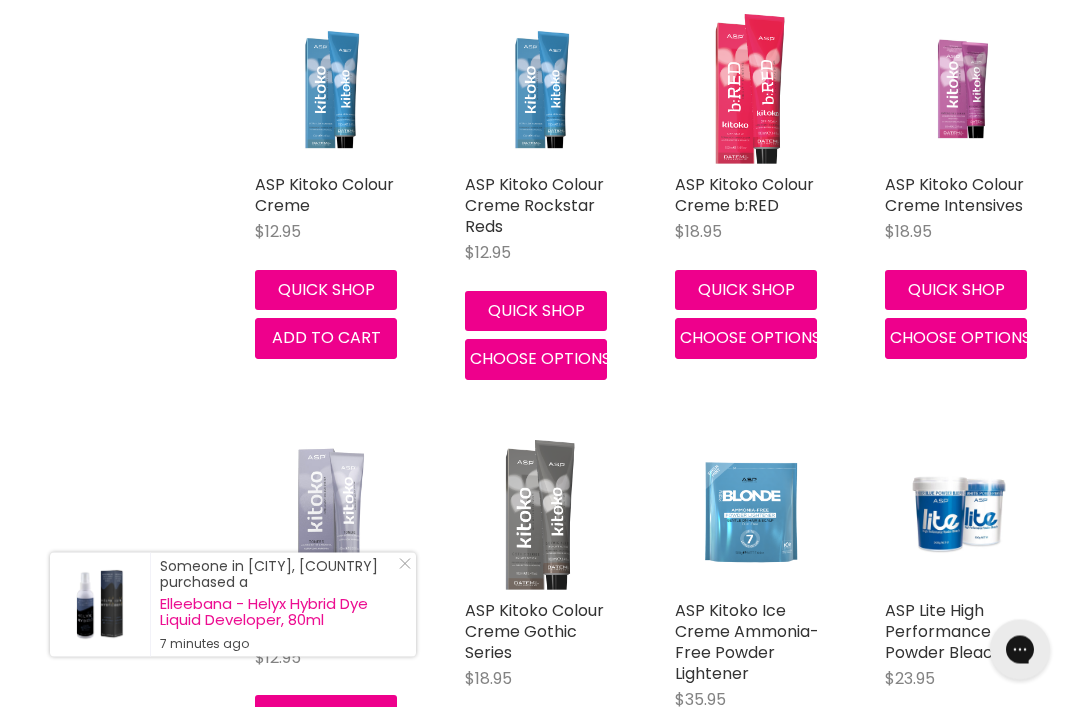 scroll, scrollTop: 6782, scrollLeft: 0, axis: vertical 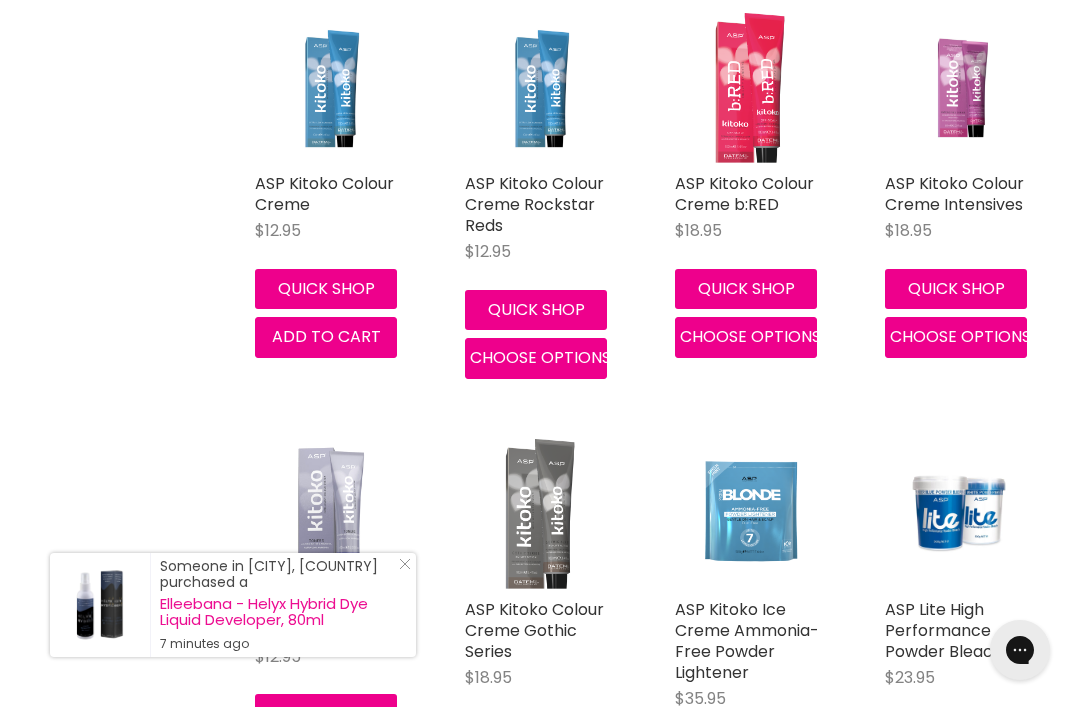 click on "ASP Kitoko Colour Creme" at bounding box center (324, 194) 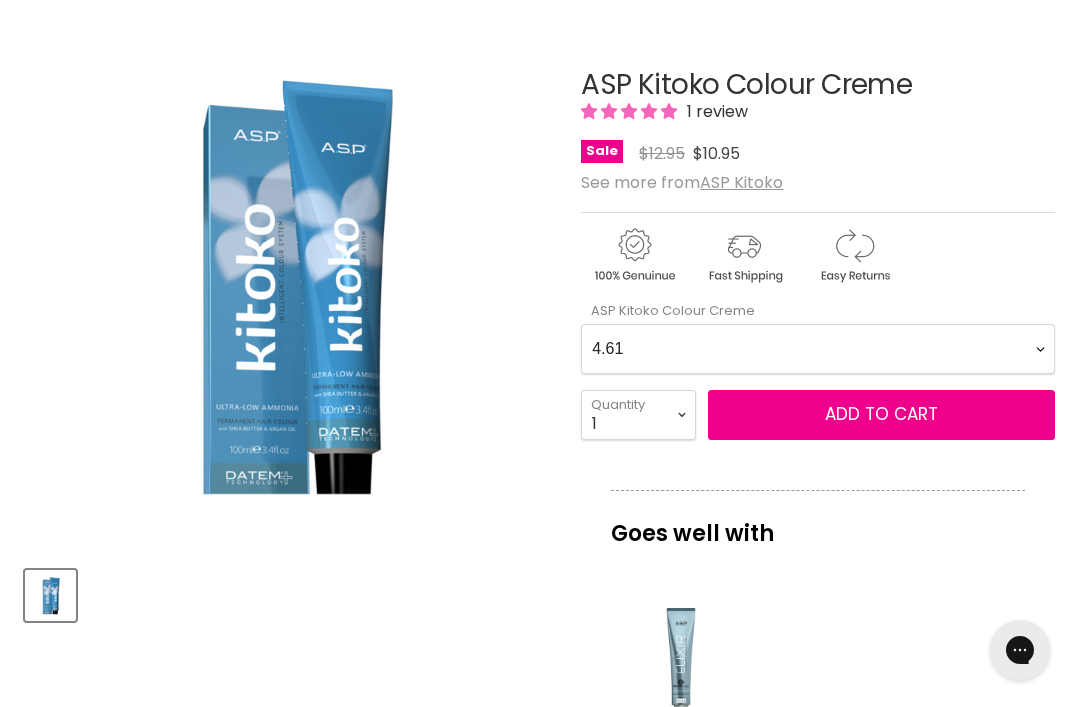 scroll, scrollTop: 0, scrollLeft: 0, axis: both 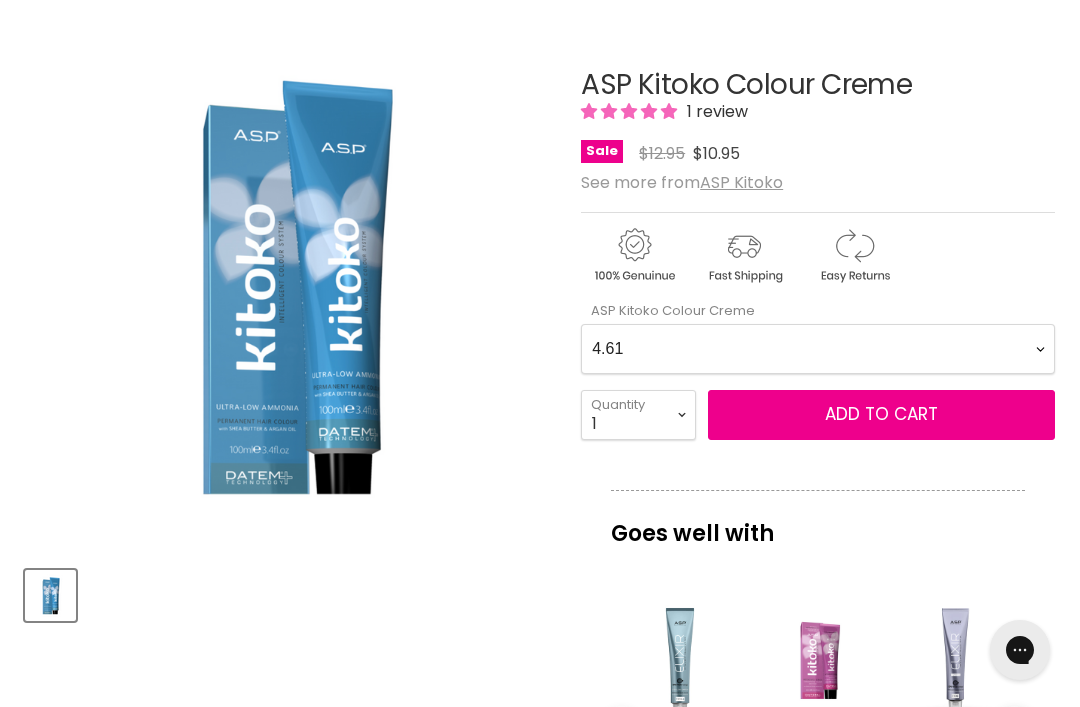 click on "4.61  5.727  6.61  7.51  9.026  9.03  9.145  12.771  1.0 2.0 3.0 4.0 5.0 6.0 7.0 8.0 9.0 10.0 4.00 6.00 7.00 8.00 4.01 5.01 6.01 7.01 8.01 9.01 10.21 7.1 9.1 10.1 2.2 4.2 4.22 6.22 8.2 9.2 10.2 5.23 7.23 8.32 9.23 10.32 4.24 6.24 8.24 9.24 4.036 5.036 6.036 7.036 8.035 9.035 5.3 6.3 7.3 8.3 9.3 10.3 6.33 8.33 9.33 3.352 7.336 8.335 9.325 7.43 8.43 5.35 6.35 7.35 8.35 5.44 6.4 7.4 8.44 5.46 6.46 8.465 4.53 5.5 7.5 3.66 4.66 5.66 6.66 7.66 4.65 5.62 6.652 7.62 1.7 3.76 5.76 7.76 12.0 12.0s 12.1 12.2 12.23 2.0X *NEW 3.0X *NEW 4.0X *NEW 5.0X *NEW 6.0X *NEW 7.0X *NEW 8.0X *NEW 9.0X *NEW" at bounding box center (818, 349) 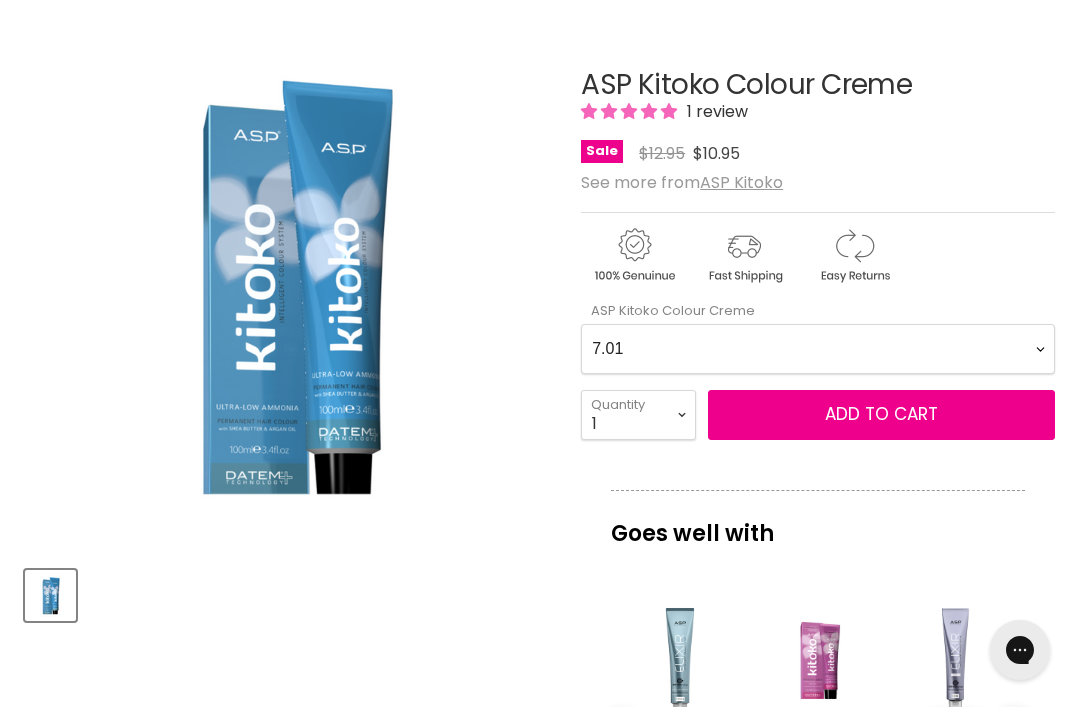 click on "Add to cart" at bounding box center [881, 414] 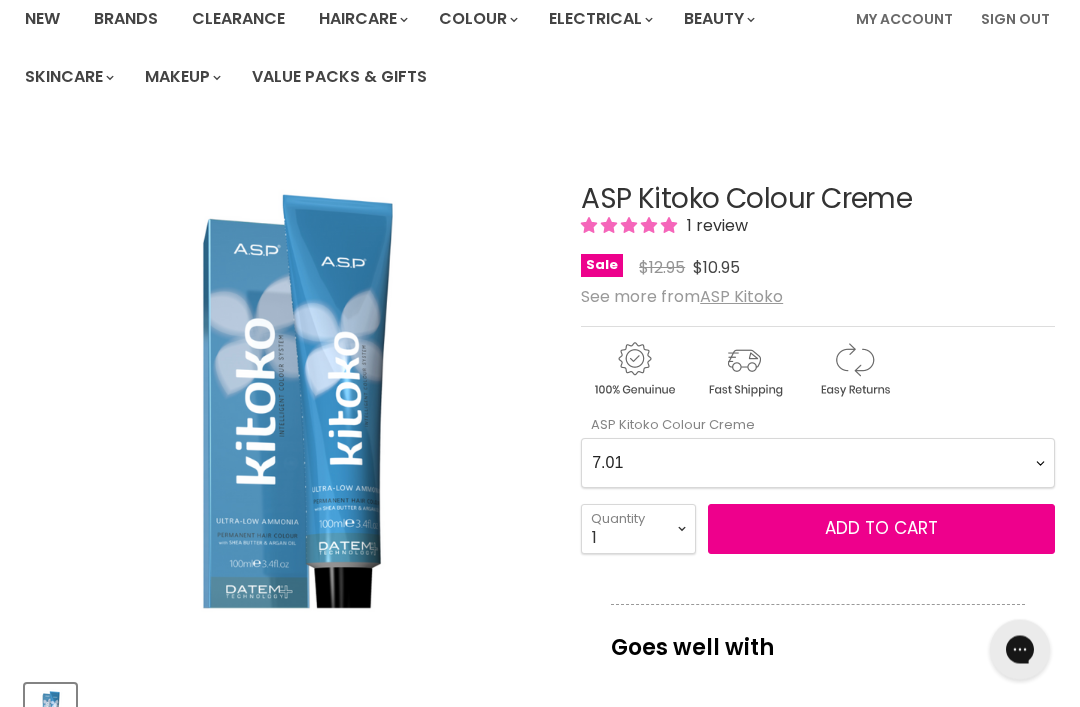 scroll, scrollTop: 178, scrollLeft: 0, axis: vertical 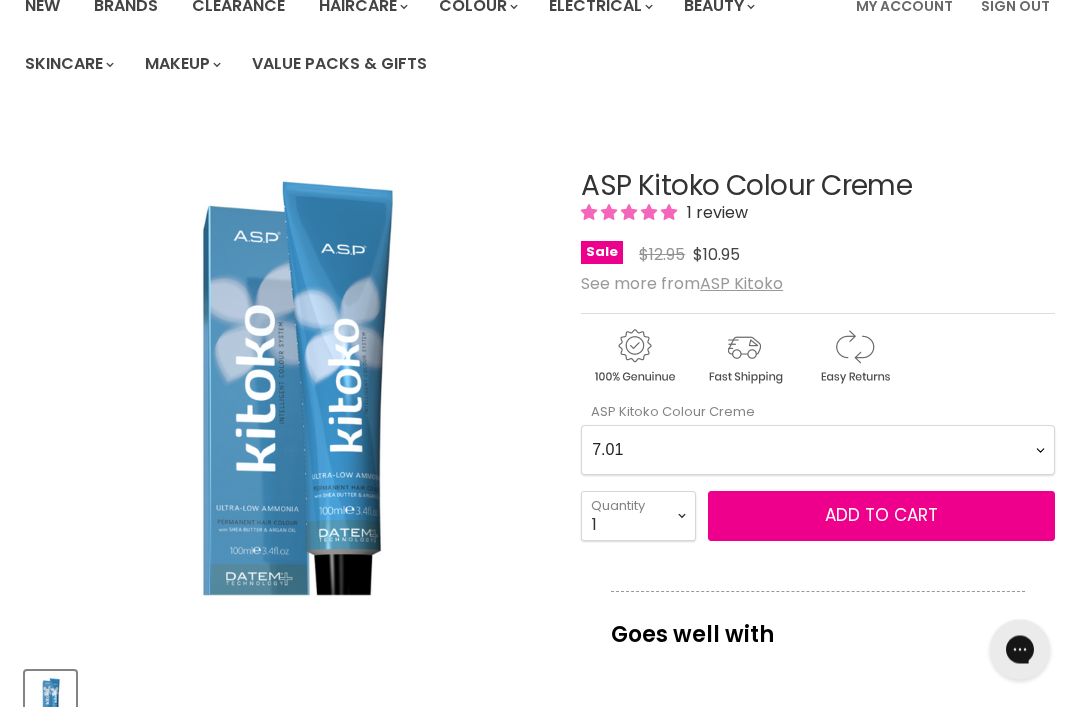 click on "Add to cart" at bounding box center (881, 516) 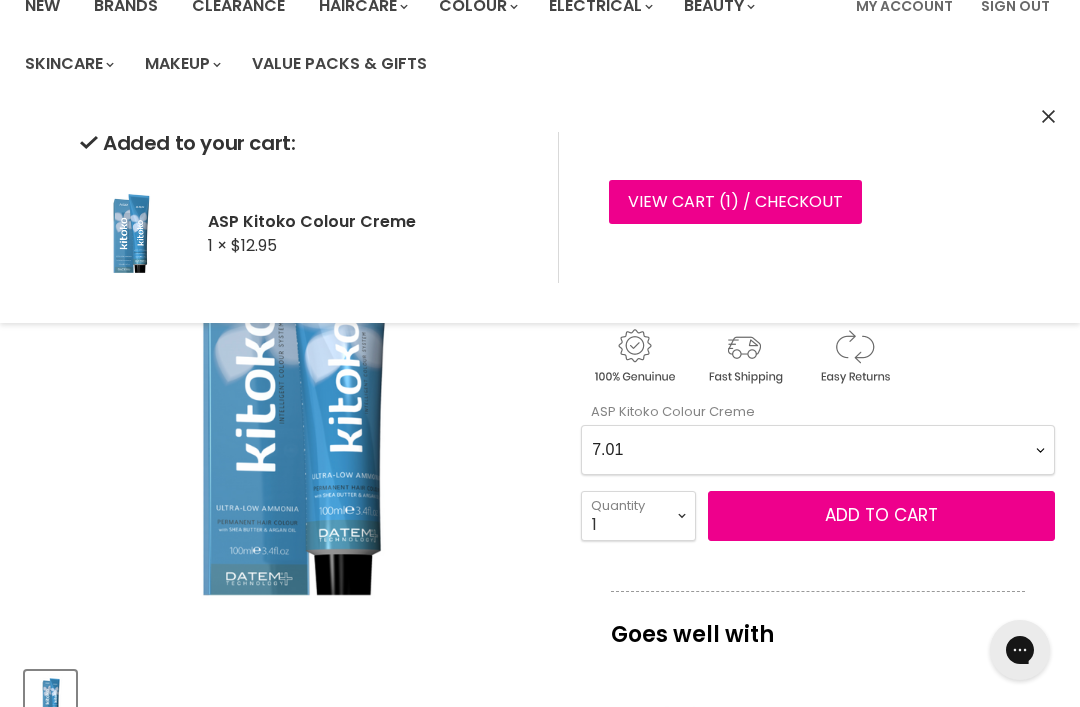 click on "4.61  5.727  6.61  7.51  9.026  9.03  9.145  12.771  1.0 2.0 3.0 4.0 5.0 6.0 7.0 8.0 9.0 10.0 4.00 6.00 7.00 8.00 4.01 5.01 6.01 7.01 8.01 9.01 10.21 7.1 9.1 10.1 2.2 4.2 4.22 6.22 8.2 9.2 10.2 5.23 7.23 8.32 9.23 10.32 4.24 6.24 8.24 9.24 4.036 5.036 6.036 7.036 8.035 9.035 5.3 6.3 7.3 8.3 9.3 10.3 6.33 8.33 9.33 3.352 7.336 8.335 9.325 7.43 8.43 5.35 6.35 7.35 8.35 5.44 6.4 7.4 8.44 5.46 6.46 8.465 4.53 5.5 7.5 3.66 4.66 5.66 6.66 7.66 4.65 5.62 6.652 7.62 1.7 3.76 5.76 7.76 12.0 12.0s 12.1 12.2 12.23 2.0X *NEW 3.0X *NEW 4.0X *NEW 5.0X *NEW 6.0X *NEW 7.0X *NEW 8.0X *NEW 9.0X *NEW" at bounding box center (818, 450) 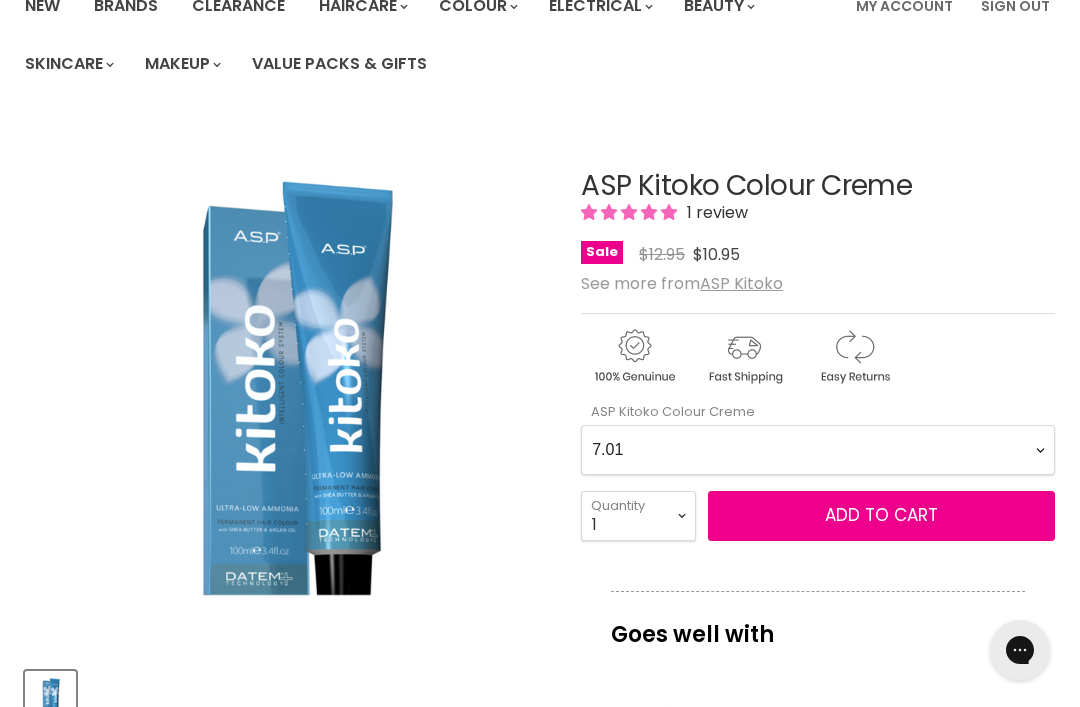scroll, scrollTop: 299, scrollLeft: 0, axis: vertical 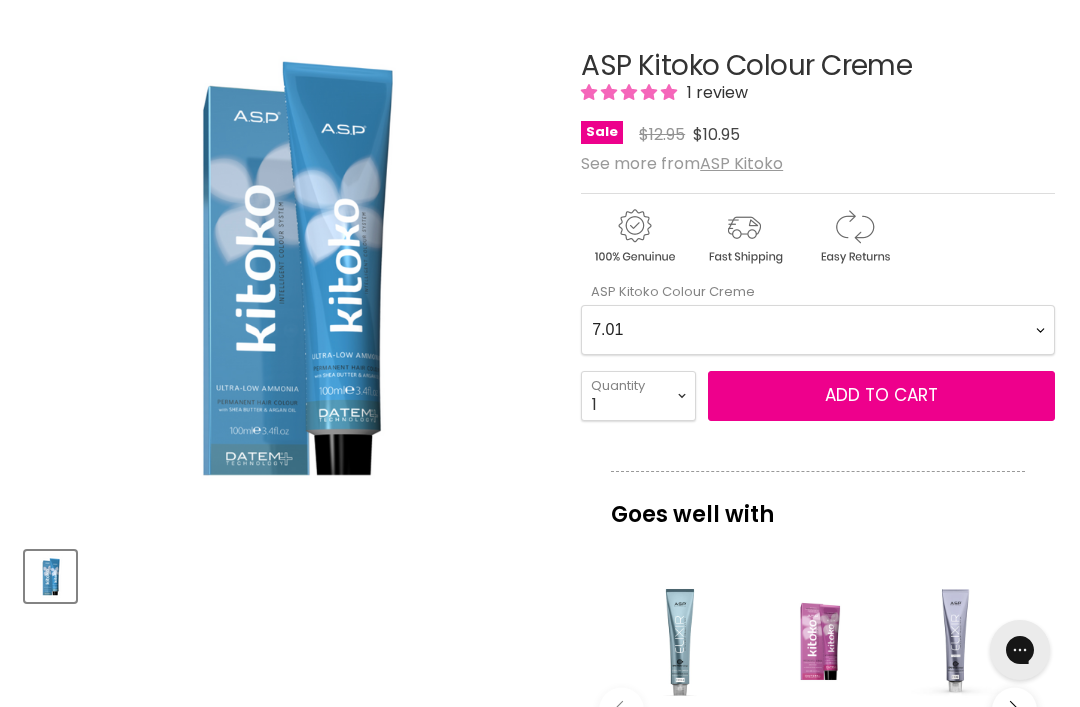click on "4.61  5.727  6.61  7.51  9.026  9.03  9.145  12.771  1.0 2.0 3.0 4.0 5.0 6.0 7.0 8.0 9.0 10.0 4.00 6.00 7.00 8.00 4.01 5.01 6.01 7.01 8.01 9.01 10.21 7.1 9.1 10.1 2.2 4.2 4.22 6.22 8.2 9.2 10.2 5.23 7.23 8.32 9.23 10.32 4.24 6.24 8.24 9.24 4.036 5.036 6.036 7.036 8.035 9.035 5.3 6.3 7.3 8.3 9.3 10.3 6.33 8.33 9.33 3.352 7.336 8.335 9.325 7.43 8.43 5.35 6.35 7.35 8.35 5.44 6.4 7.4 8.44 5.46 6.46 8.465 4.53 5.5 7.5 3.66 4.66 5.66 6.66 7.66 4.65 5.62 6.652 7.62 1.7 3.76 5.76 7.76 12.0 12.0s 12.1 12.2 12.23 2.0X *NEW 3.0X *NEW 4.0X *NEW 5.0X *NEW 6.0X *NEW 7.0X *NEW 8.0X *NEW 9.0X *NEW" at bounding box center (818, 330) 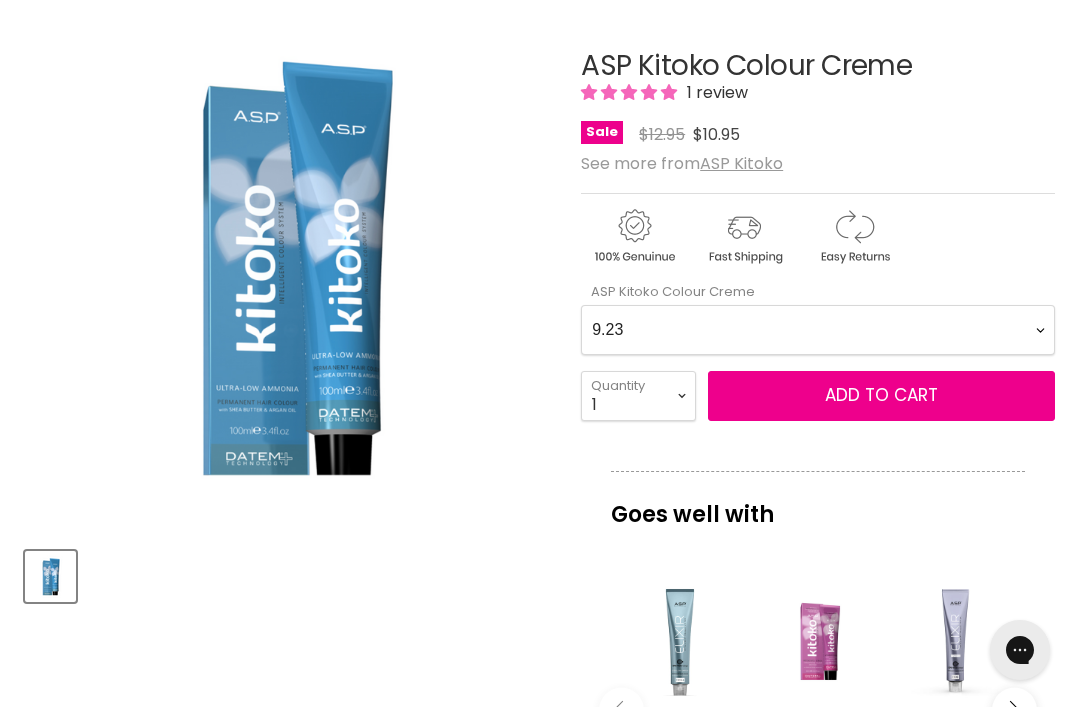 click on "Add to cart" at bounding box center [881, 395] 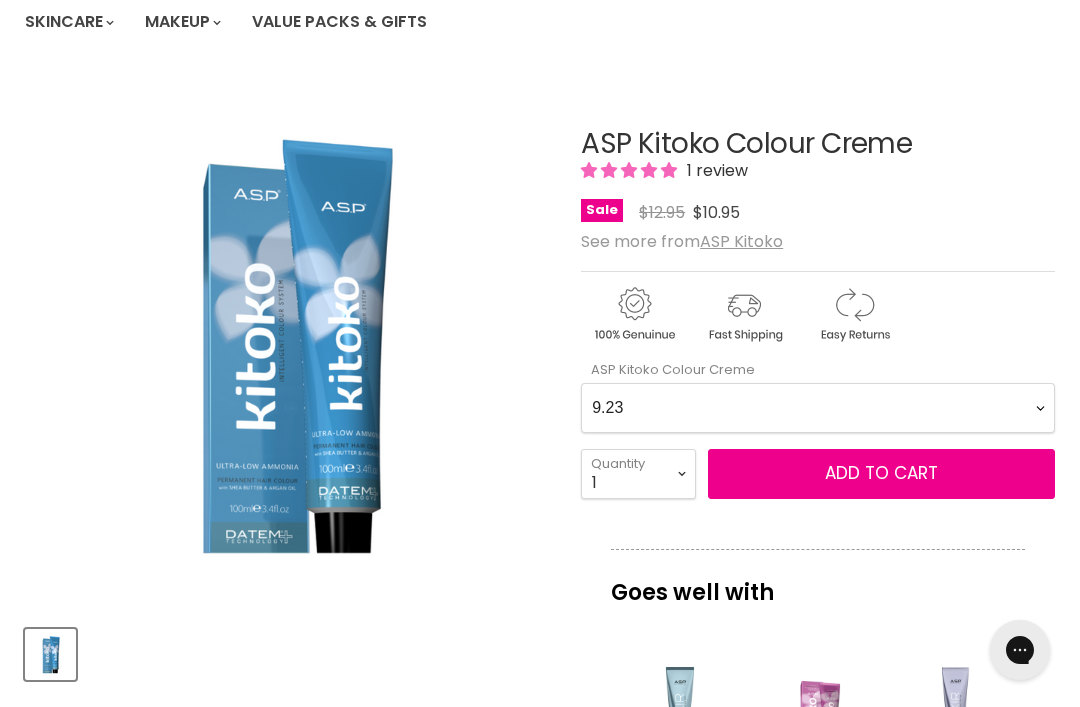 scroll, scrollTop: 208, scrollLeft: 0, axis: vertical 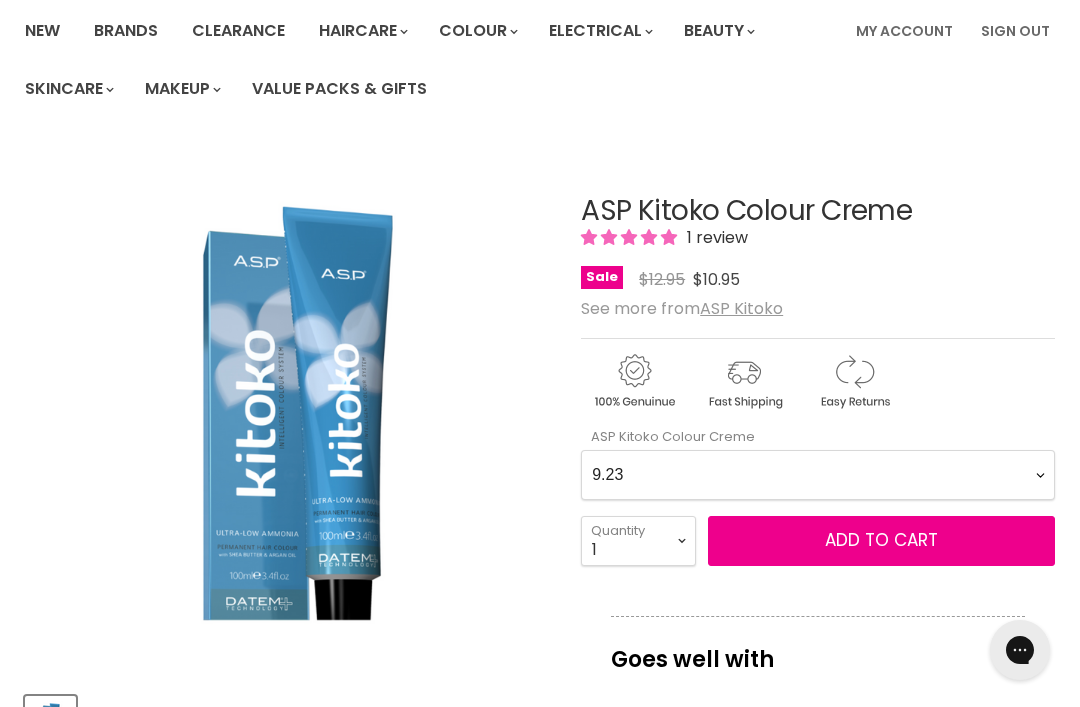 click on "4.61  5.727  6.61  7.51  9.026  9.03  9.145  12.771  1.0 2.0 3.0 4.0 5.0 6.0 7.0 8.0 9.0 10.0 4.00 6.00 7.00 8.00 4.01 5.01 6.01 7.01 8.01 9.01 10.21 7.1 9.1 10.1 2.2 4.2 4.22 6.22 8.2 9.2 10.2 5.23 7.23 8.32 9.23 10.32 4.24 6.24 8.24 9.24 4.036 5.036 6.036 7.036 8.035 9.035 5.3 6.3 7.3 8.3 9.3 10.3 6.33 8.33 9.33 3.352 7.336 8.335 9.325 7.43 8.43 5.35 6.35 7.35 8.35 5.44 6.4 7.4 8.44 5.46 6.46 8.465 4.53 5.5 7.5 3.66 4.66 5.66 6.66 7.66 4.65 5.62 6.652 7.62 1.7 3.76 5.76 7.76 12.0 12.0s 12.1 12.2 12.23 2.0X *NEW 3.0X *NEW 4.0X *NEW 5.0X *NEW 6.0X *NEW 7.0X *NEW 8.0X *NEW 9.0X *NEW" at bounding box center (818, 475) 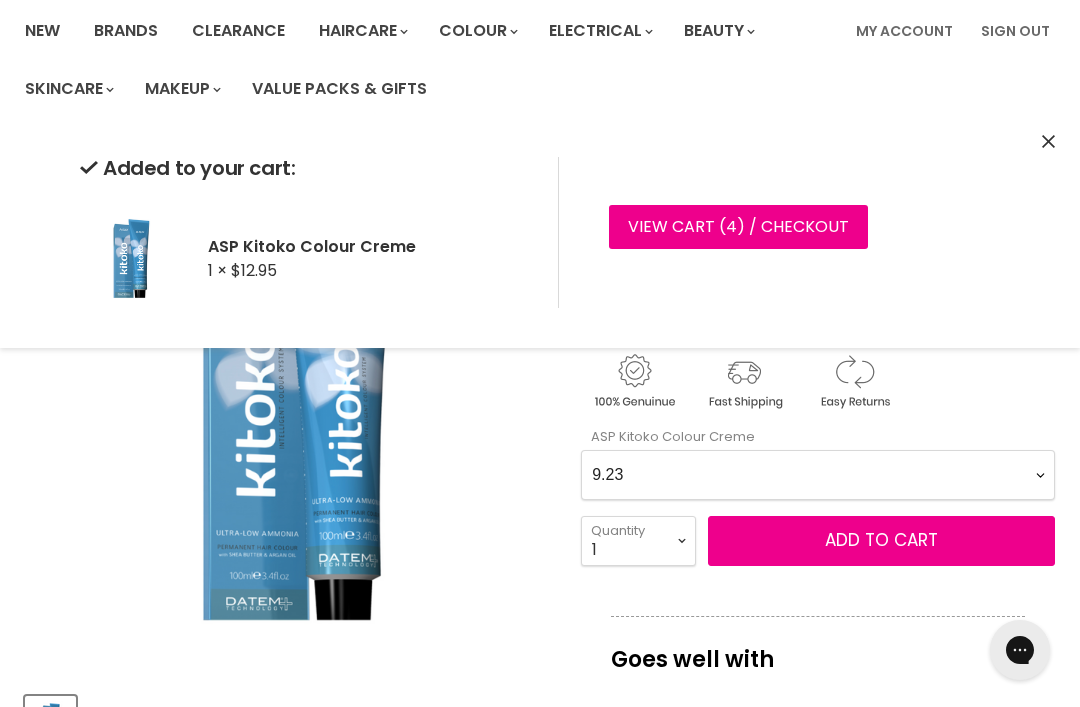 click on "4.61  5.727  6.61  7.51  9.026  9.03  9.145  12.771  1.0 2.0 3.0 4.0 5.0 6.0 7.0 8.0 9.0 10.0 4.00 6.00 7.00 8.00 4.01 5.01 6.01 7.01 8.01 9.01 10.21 7.1 9.1 10.1 2.2 4.2 4.22 6.22 8.2 9.2 10.2 5.23 7.23 8.32 9.23 10.32 4.24 6.24 8.24 9.24 4.036 5.036 6.036 7.036 8.035 9.035 5.3 6.3 7.3 8.3 9.3 10.3 6.33 8.33 9.33 3.352 7.336 8.335 9.325 7.43 8.43 5.35 6.35 7.35 8.35 5.44 6.4 7.4 8.44 5.46 6.46 8.465 4.53 5.5 7.5 3.66 4.66 5.66 6.66 7.66 4.65 5.62 6.652 7.62 1.7 3.76 5.76 7.76 12.0 12.0s 12.1 12.2 12.23 2.0X *NEW 3.0X *NEW 4.0X *NEW 5.0X *NEW 6.0X *NEW 7.0X *NEW 8.0X *NEW 9.0X *NEW" at bounding box center (818, 475) 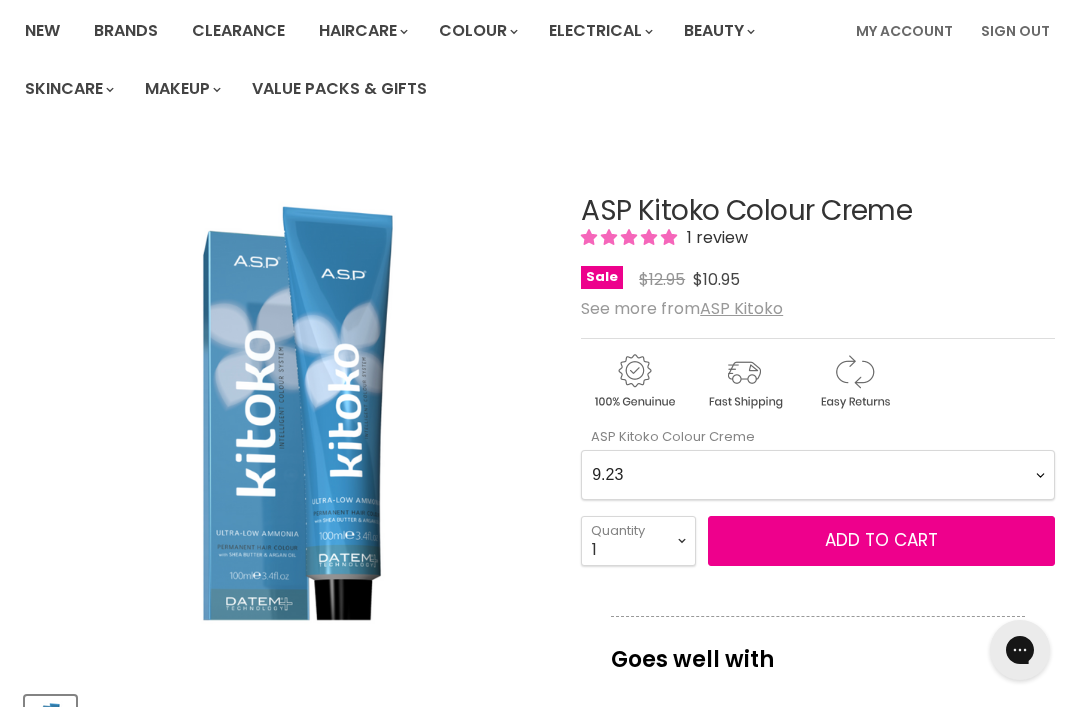 scroll, scrollTop: 299, scrollLeft: 0, axis: vertical 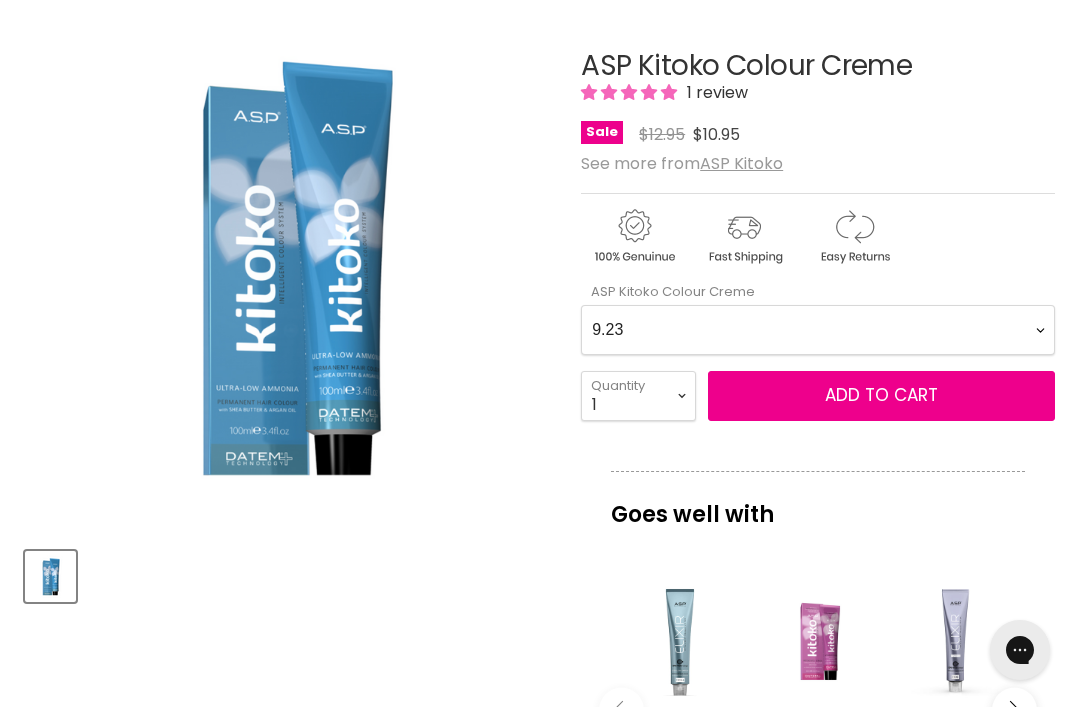 click on "4.61  5.727  6.61  7.51  9.026  9.03  9.145  12.771  1.0 2.0 3.0 4.0 5.0 6.0 7.0 8.0 9.0 10.0 4.00 6.00 7.00 8.00 4.01 5.01 6.01 7.01 8.01 9.01 10.21 7.1 9.1 10.1 2.2 4.2 4.22 6.22 8.2 9.2 10.2 5.23 7.23 8.32 9.23 10.32 4.24 6.24 8.24 9.24 4.036 5.036 6.036 7.036 8.035 9.035 5.3 6.3 7.3 8.3 9.3 10.3 6.33 8.33 9.33 3.352 7.336 8.335 9.325 7.43 8.43 5.35 6.35 7.35 8.35 5.44 6.4 7.4 8.44 5.46 6.46 8.465 4.53 5.5 7.5 3.66 4.66 5.66 6.66 7.66 4.65 5.62 6.652 7.62 1.7 3.76 5.76 7.76 12.0 12.0s 12.1 12.2 12.23 2.0X *NEW 3.0X *NEW 4.0X *NEW 5.0X *NEW 6.0X *NEW 7.0X *NEW 8.0X *NEW 9.0X *NEW" at bounding box center [818, 330] 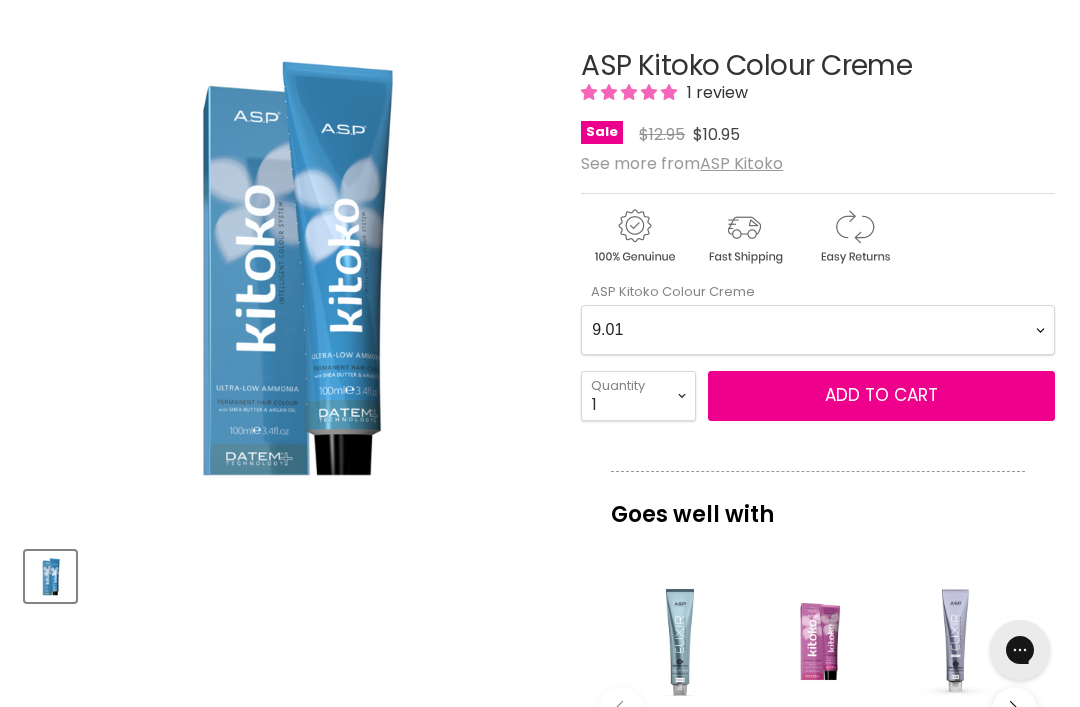 click on "Add to cart" at bounding box center (881, 395) 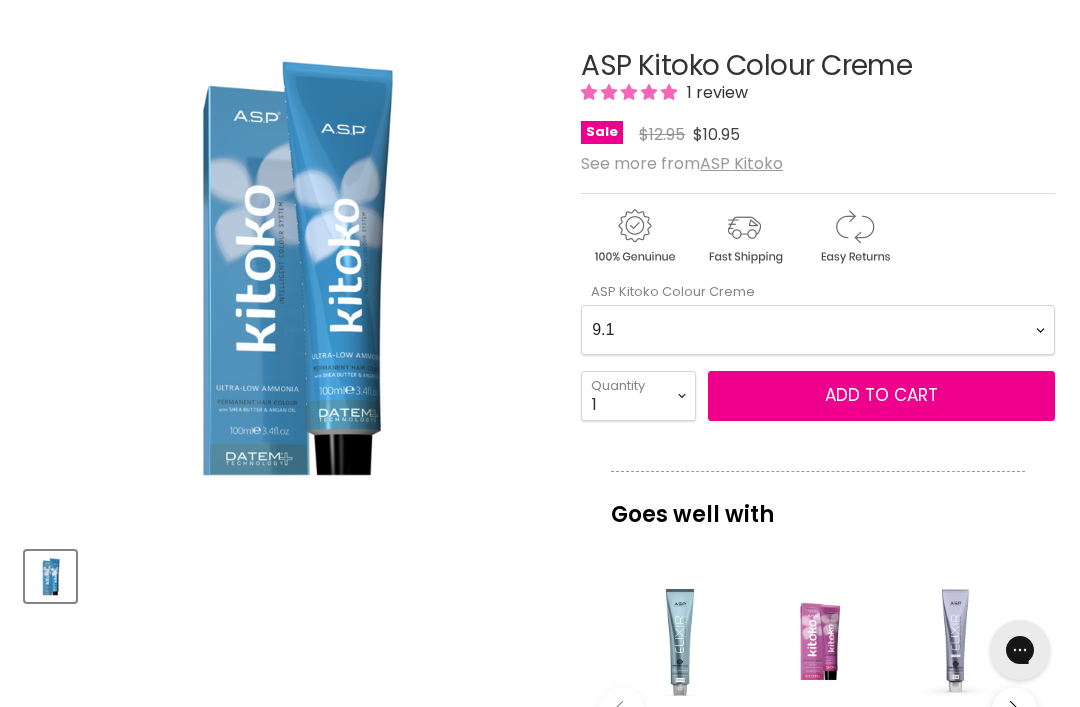 click on "Add to cart" at bounding box center (881, 395) 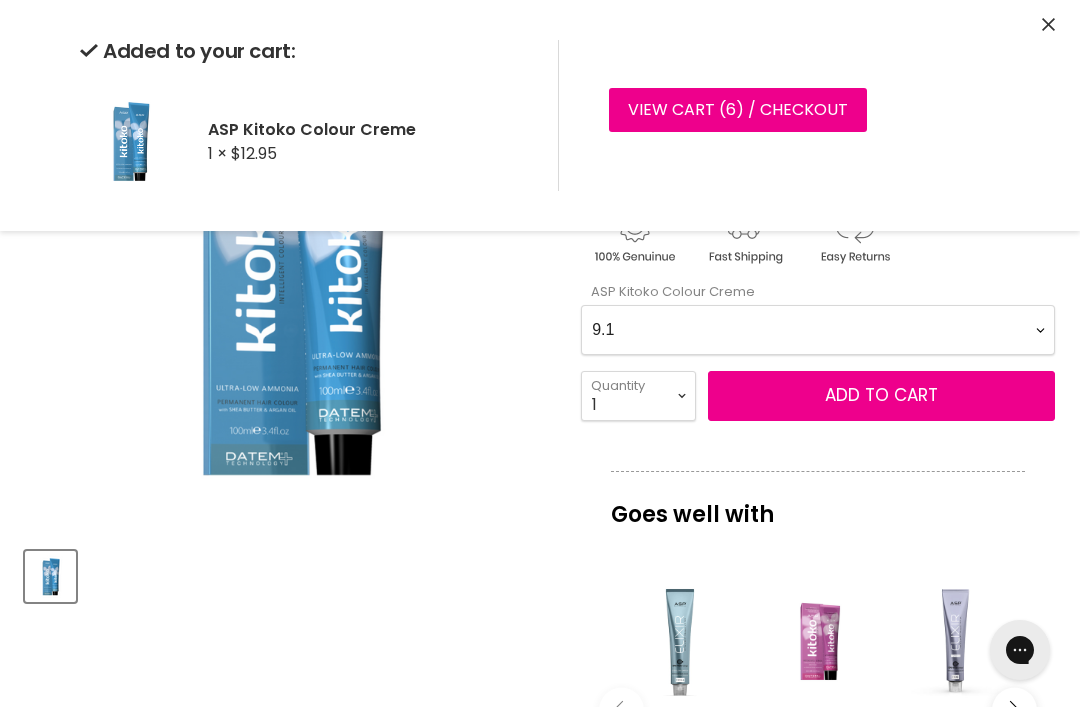 click on "4.61  5.727  6.61  7.51  9.026  9.03  9.145  12.771  1.0 2.0 3.0 4.0 5.0 6.0 7.0 8.0 9.0 10.0 4.00 6.00 7.00 8.00 4.01 5.01 6.01 7.01 8.01 9.01 10.21 7.1 9.1 10.1 2.2 4.2 4.22 6.22 8.2 9.2 10.2 5.23 7.23 8.32 9.23 10.32 4.24 6.24 8.24 9.24 4.036 5.036 6.036 7.036 8.035 9.035 5.3 6.3 7.3 8.3 9.3 10.3 6.33 8.33 9.33 3.352 7.336 8.335 9.325 7.43 8.43 5.35 6.35 7.35 8.35 5.44 6.4 7.4 8.44 5.46 6.46 8.465 4.53 5.5 7.5 3.66 4.66 5.66 6.66 7.66 4.65 5.62 6.652 7.62 1.7 3.76 5.76 7.76 12.0 12.0s 12.1 12.2 12.23 2.0X *NEW 3.0X *NEW 4.0X *NEW 5.0X *NEW 6.0X *NEW 7.0X *NEW 8.0X *NEW 9.0X *NEW" at bounding box center [818, 330] 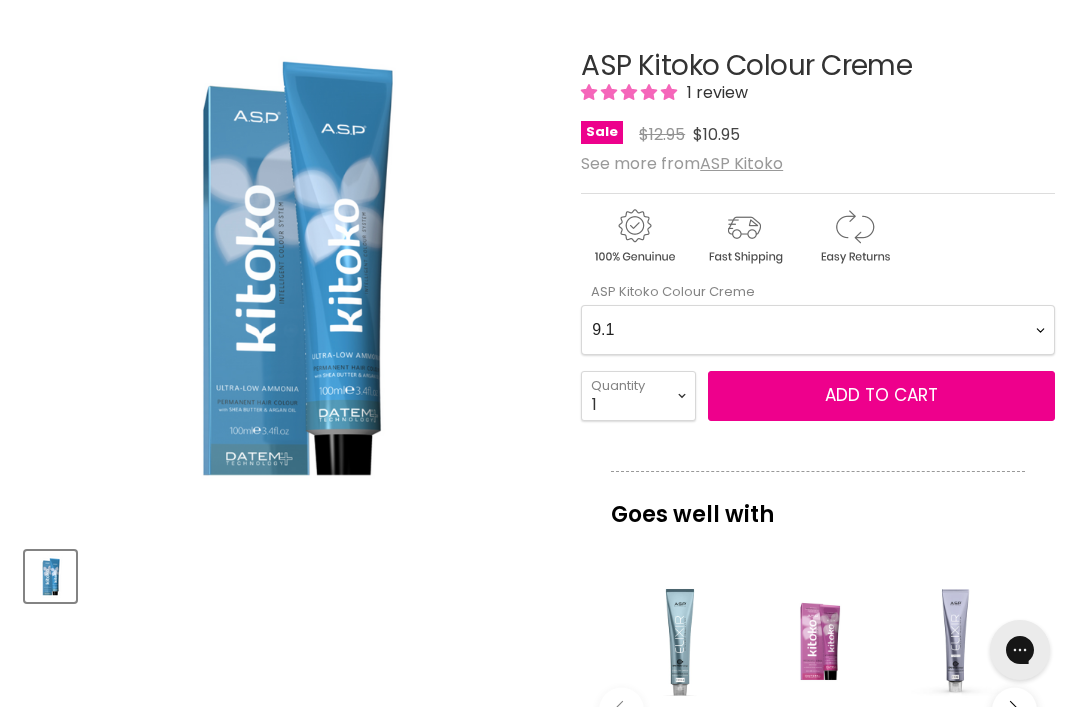 click on "4.61  5.727  6.61  7.51  9.026  9.03  9.145  12.771  1.0 2.0 3.0 4.0 5.0 6.0 7.0 8.0 9.0 10.0 4.00 6.00 7.00 8.00 4.01 5.01 6.01 7.01 8.01 9.01 10.21 7.1 9.1 10.1 2.2 4.2 4.22 6.22 8.2 9.2 10.2 5.23 7.23 8.32 9.23 10.32 4.24 6.24 8.24 9.24 4.036 5.036 6.036 7.036 8.035 9.035 5.3 6.3 7.3 8.3 9.3 10.3 6.33 8.33 9.33 3.352 7.336 8.335 9.325 7.43 8.43 5.35 6.35 7.35 8.35 5.44 6.4 7.4 8.44 5.46 6.46 8.465 4.53 5.5 7.5 3.66 4.66 5.66 6.66 7.66 4.65 5.62 6.652 7.62 1.7 3.76 5.76 7.76 12.0 12.0s 12.1 12.2 12.23 2.0X *NEW 3.0X *NEW 4.0X *NEW 5.0X *NEW 6.0X *NEW 7.0X *NEW 8.0X *NEW 9.0X *NEW" at bounding box center [818, 330] 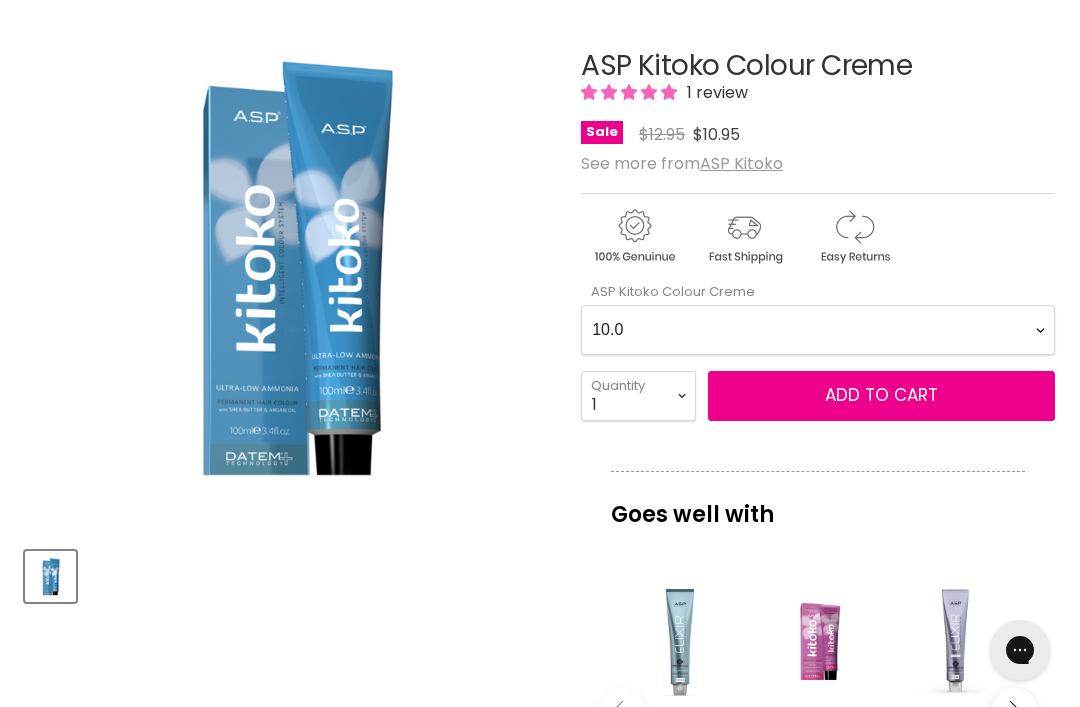 click on "Add to cart" at bounding box center [881, 395] 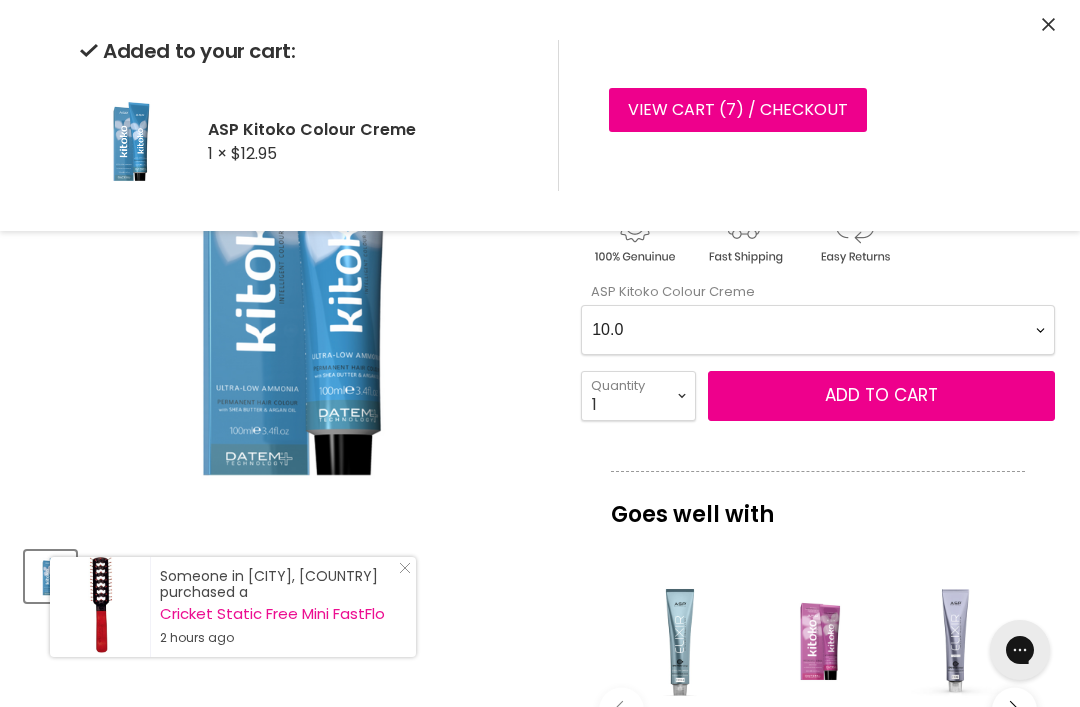 click on "4.61  5.727  6.61  7.51  9.026  9.03  9.145  12.771  1.0 2.0 3.0 4.0 5.0 6.0 7.0 8.0 9.0 10.0 4.00 6.00 7.00 8.00 4.01 5.01 6.01 7.01 8.01 9.01 10.21 7.1 9.1 10.1 2.2 4.2 4.22 6.22 8.2 9.2 10.2 5.23 7.23 8.32 9.23 10.32 4.24 6.24 8.24 9.24 4.036 5.036 6.036 7.036 8.035 9.035 5.3 6.3 7.3 8.3 9.3 10.3 6.33 8.33 9.33 3.352 7.336 8.335 9.325 7.43 8.43 5.35 6.35 7.35 8.35 5.44 6.4 7.4 8.44 5.46 6.46 8.465 4.53 5.5 7.5 3.66 4.66 5.66 6.66 7.66 4.65 5.62 6.652 7.62 1.7 3.76 5.76 7.76 12.0 12.0s 12.1 12.2 12.23 2.0X *NEW 3.0X *NEW 4.0X *NEW 5.0X *NEW 6.0X *NEW 7.0X *NEW 8.0X *NEW 9.0X *NEW" at bounding box center (818, 330) 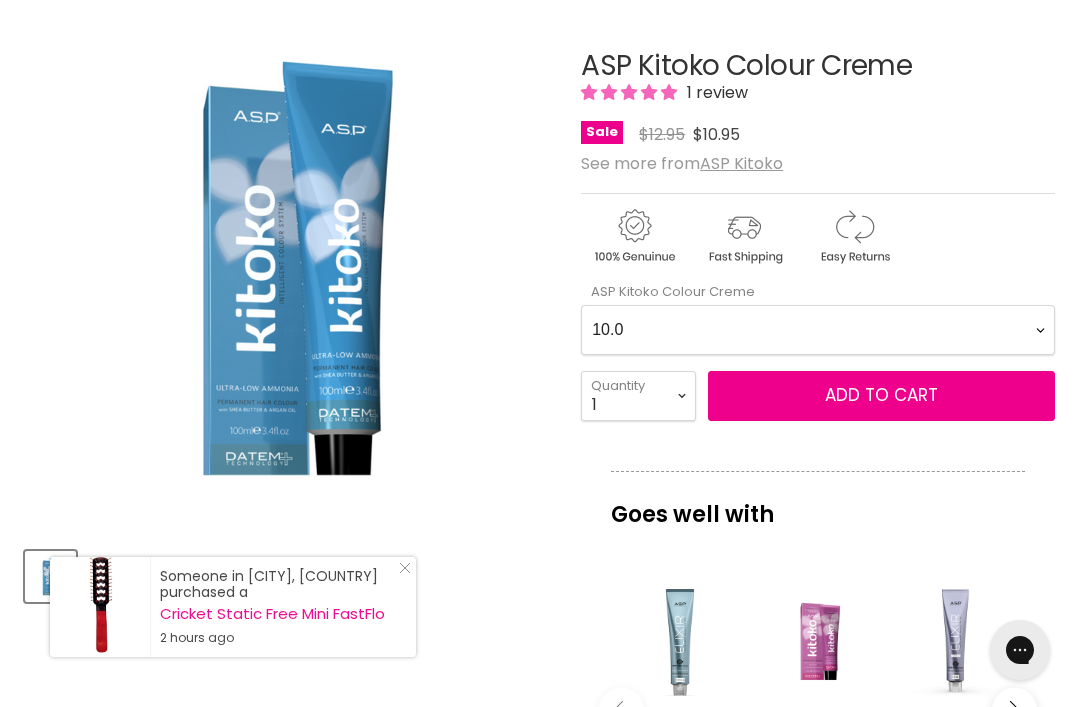 click on "4.61  5.727  6.61  7.51  9.026  9.03  9.145  12.771  1.0 2.0 3.0 4.0 5.0 6.0 7.0 8.0 9.0 10.0 4.00 6.00 7.00 8.00 4.01 5.01 6.01 7.01 8.01 9.01 10.21 7.1 9.1 10.1 2.2 4.2 4.22 6.22 8.2 9.2 10.2 5.23 7.23 8.32 9.23 10.32 4.24 6.24 8.24 9.24 4.036 5.036 6.036 7.036 8.035 9.035 5.3 6.3 7.3 8.3 9.3 10.3 6.33 8.33 9.33 3.352 7.336 8.335 9.325 7.43 8.43 5.35 6.35 7.35 8.35 5.44 6.4 7.4 8.44 5.46 6.46 8.465 4.53 5.5 7.5 3.66 4.66 5.66 6.66 7.66 4.65 5.62 6.652 7.62 1.7 3.76 5.76 7.76 12.0 12.0s 12.1 12.2 12.23 2.0X *NEW 3.0X *NEW 4.0X *NEW 5.0X *NEW 6.0X *NEW 7.0X *NEW 8.0X *NEW 9.0X *NEW" at bounding box center [818, 330] 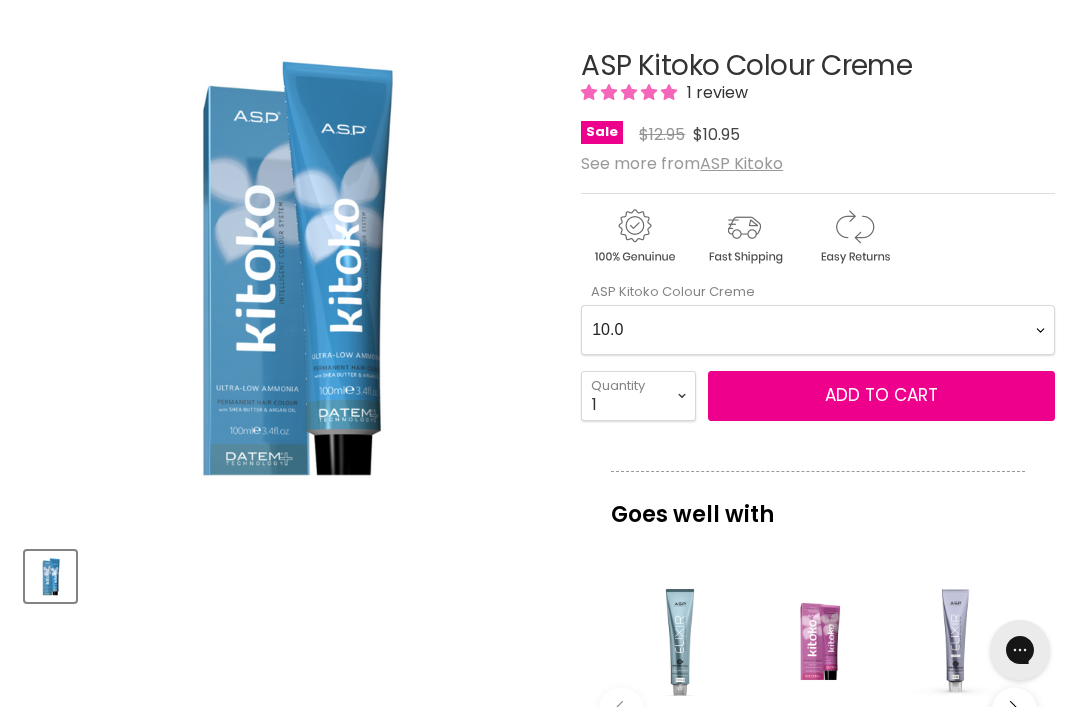 click on "Add to cart" at bounding box center (881, 395) 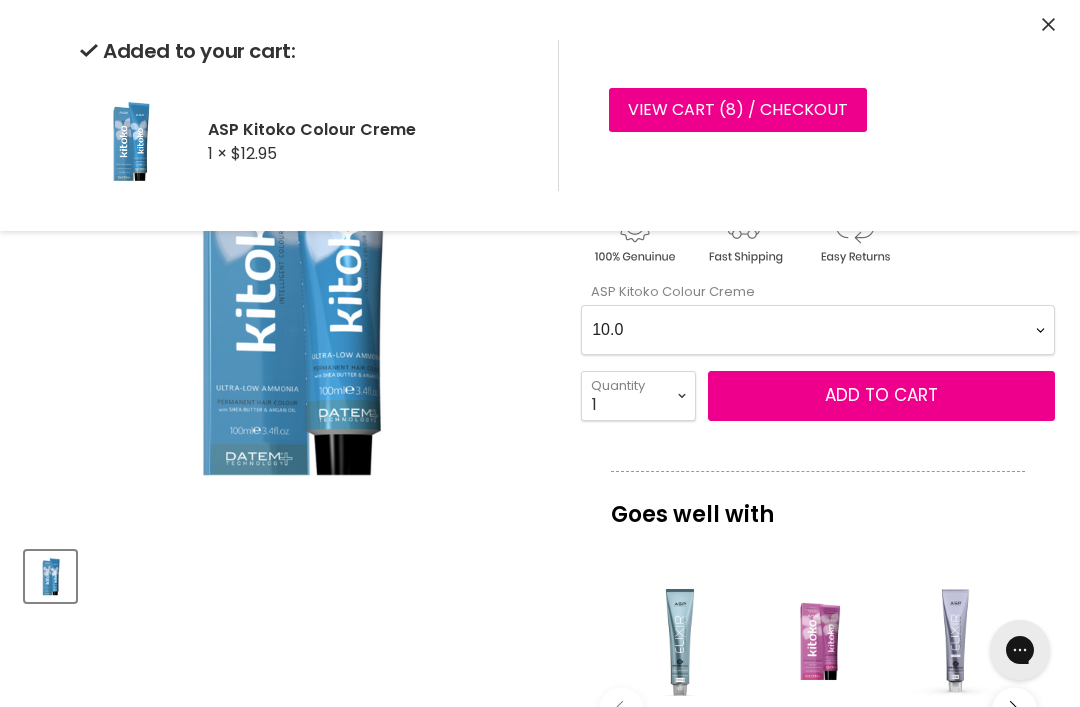 click on "4.61  5.727  6.61  7.51  9.026  9.03  9.145  12.771  1.0 2.0 3.0 4.0 5.0 6.0 7.0 8.0 9.0 10.0 4.00 6.00 7.00 8.00 4.01 5.01 6.01 7.01 8.01 9.01 10.21 7.1 9.1 10.1 2.2 4.2 4.22 6.22 8.2 9.2 10.2 5.23 7.23 8.32 9.23 10.32 4.24 6.24 8.24 9.24 4.036 5.036 6.036 7.036 8.035 9.035 5.3 6.3 7.3 8.3 9.3 10.3 6.33 8.33 9.33 3.352 7.336 8.335 9.325 7.43 8.43 5.35 6.35 7.35 8.35 5.44 6.4 7.4 8.44 5.46 6.46 8.465 4.53 5.5 7.5 3.66 4.66 5.66 6.66 7.66 4.65 5.62 6.652 7.62 1.7 3.76 5.76 7.76 12.0 12.0s 12.1 12.2 12.23 2.0X *NEW 3.0X *NEW 4.0X *NEW 5.0X *NEW 6.0X *NEW 7.0X *NEW 8.0X *NEW 9.0X *NEW" at bounding box center [818, 330] 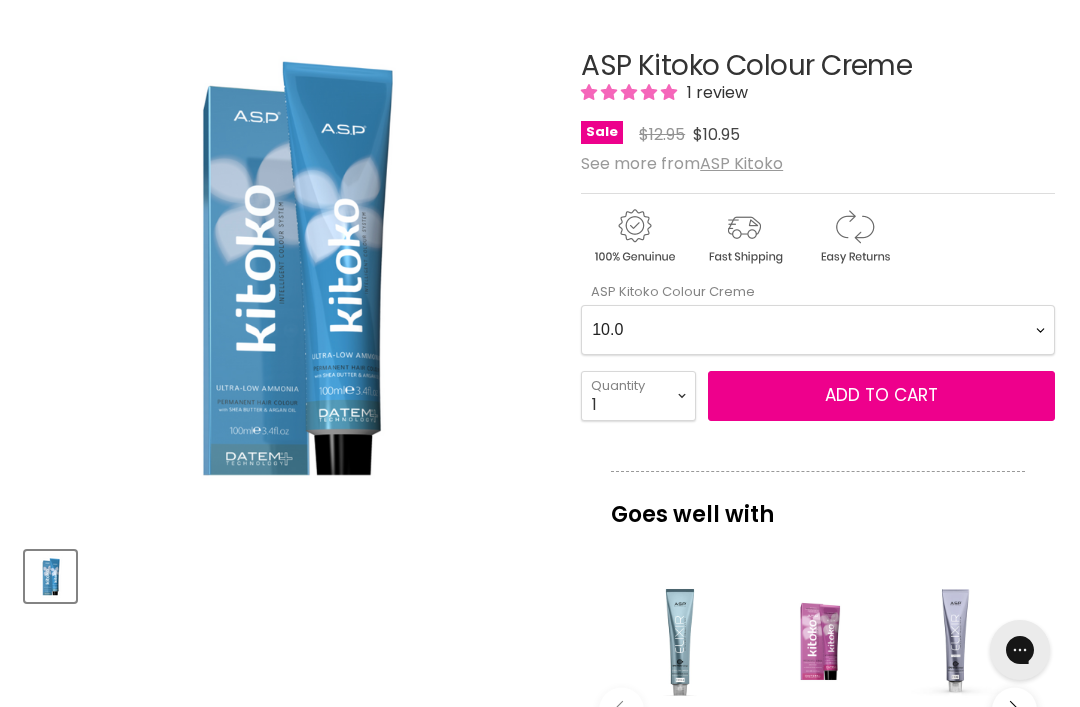 click on "4.61  5.727  6.61  7.51  9.026  9.03  9.145  12.771  1.0 2.0 3.0 4.0 5.0 6.0 7.0 8.0 9.0 10.0 4.00 6.00 7.00 8.00 4.01 5.01 6.01 7.01 8.01 9.01 10.21 7.1 9.1 10.1 2.2 4.2 4.22 6.22 8.2 9.2 10.2 5.23 7.23 8.32 9.23 10.32 4.24 6.24 8.24 9.24 4.036 5.036 6.036 7.036 8.035 9.035 5.3 6.3 7.3 8.3 9.3 10.3 6.33 8.33 9.33 3.352 7.336 8.335 9.325 7.43 8.43 5.35 6.35 7.35 8.35 5.44 6.4 7.4 8.44 5.46 6.46 8.465 4.53 5.5 7.5 3.66 4.66 5.66 6.66 7.66 4.65 5.62 6.652 7.62 1.7 3.76 5.76 7.76 12.0 12.0s 12.1 12.2 12.23 2.0X *NEW 3.0X *NEW 4.0X *NEW 5.0X *NEW 6.0X *NEW 7.0X *NEW 8.0X *NEW 9.0X *NEW" at bounding box center [818, 330] 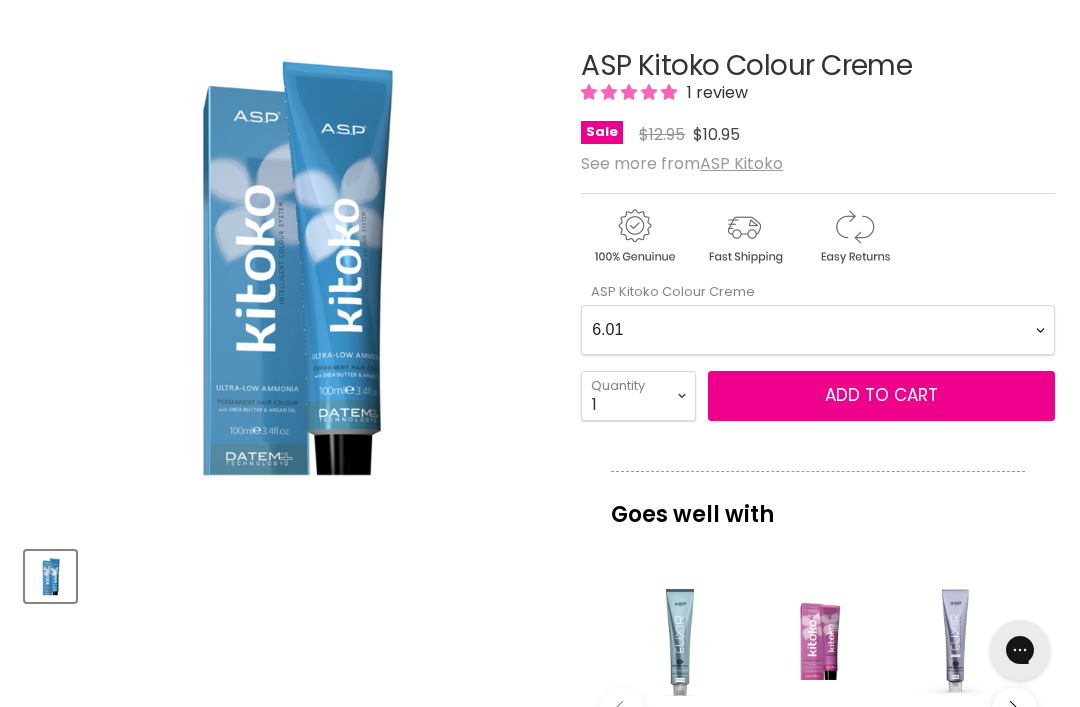 click on "Add to cart" at bounding box center (881, 395) 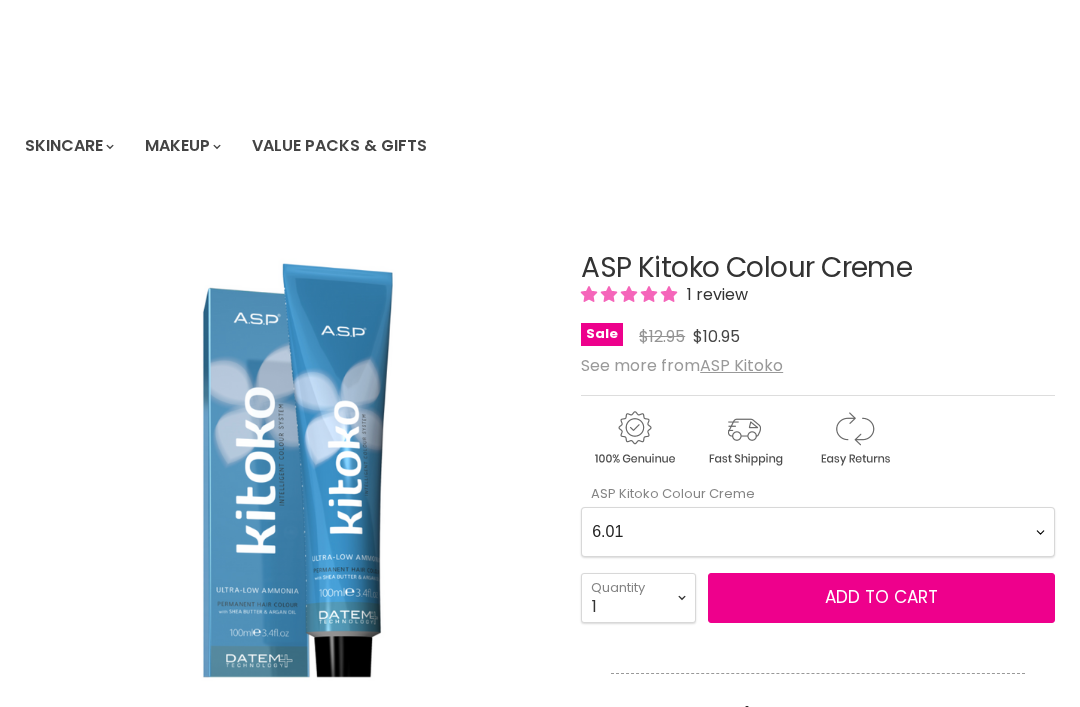 scroll, scrollTop: 0, scrollLeft: 0, axis: both 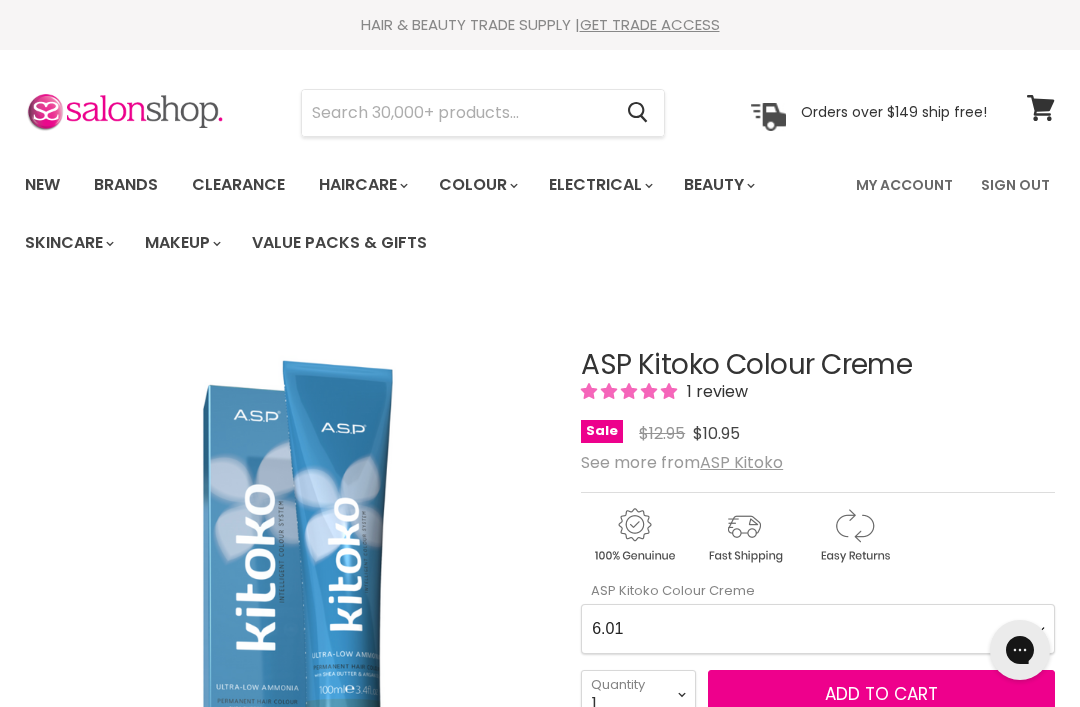 click on "Brands" at bounding box center (126, 185) 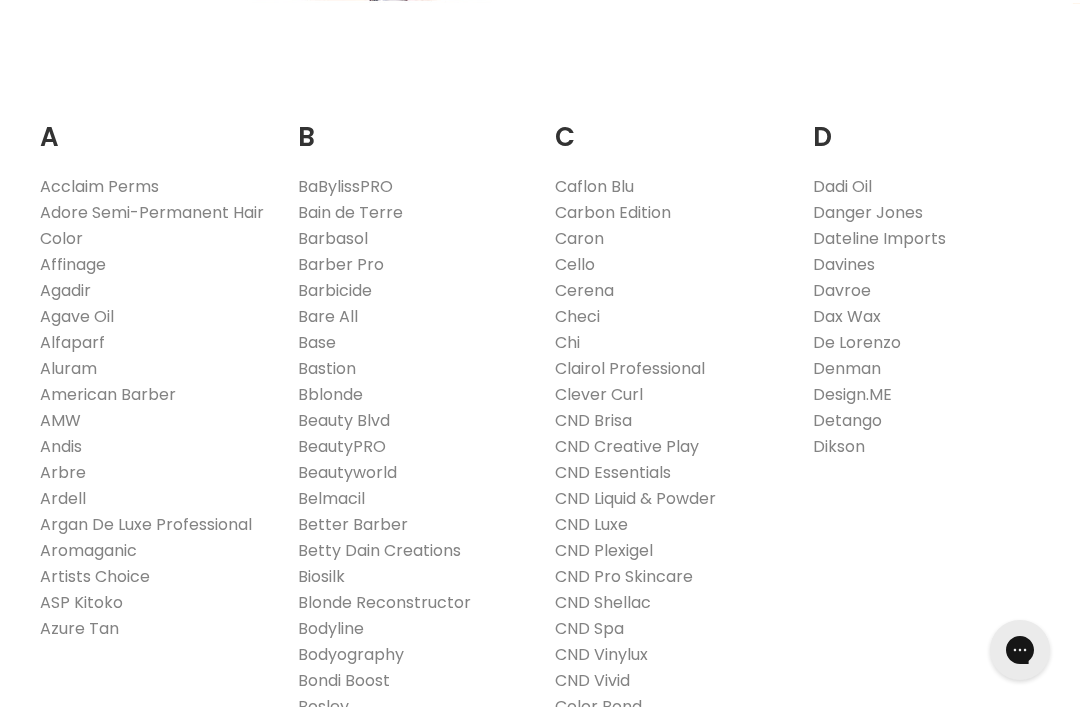 scroll, scrollTop: 0, scrollLeft: 0, axis: both 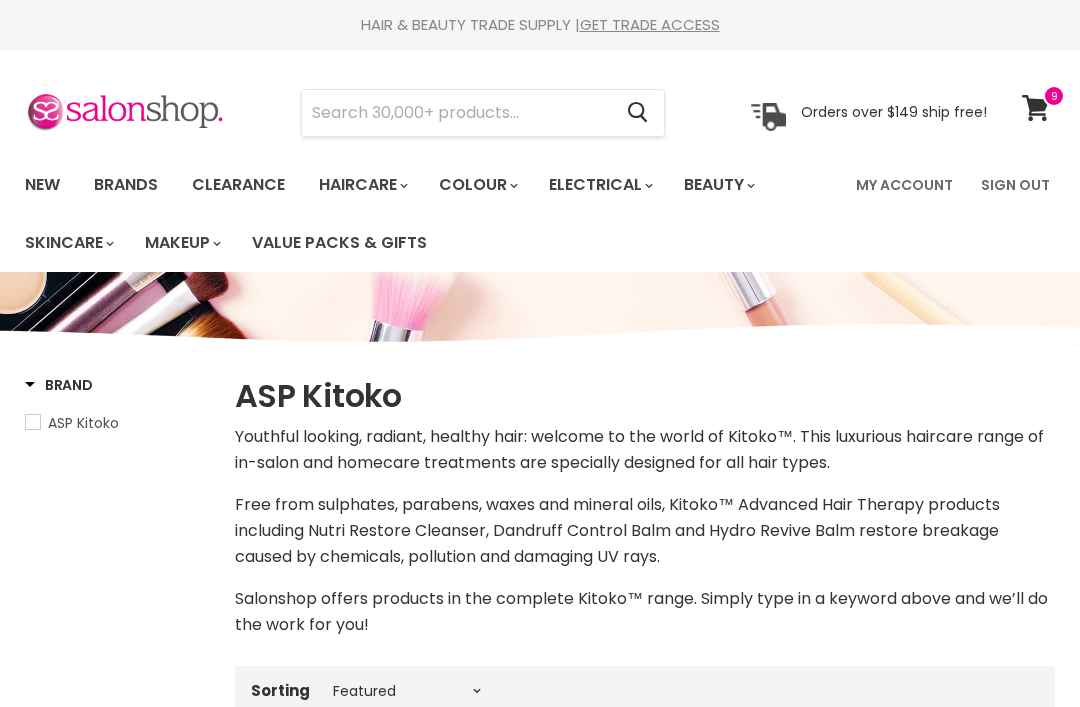 select on "manual" 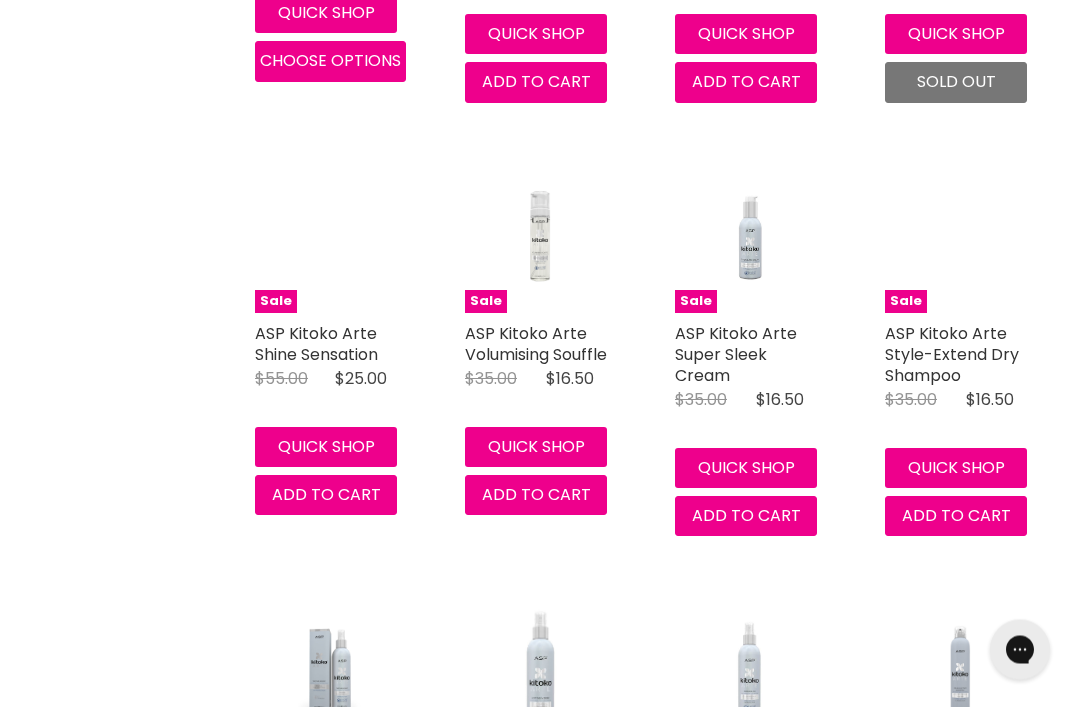 scroll, scrollTop: 0, scrollLeft: 0, axis: both 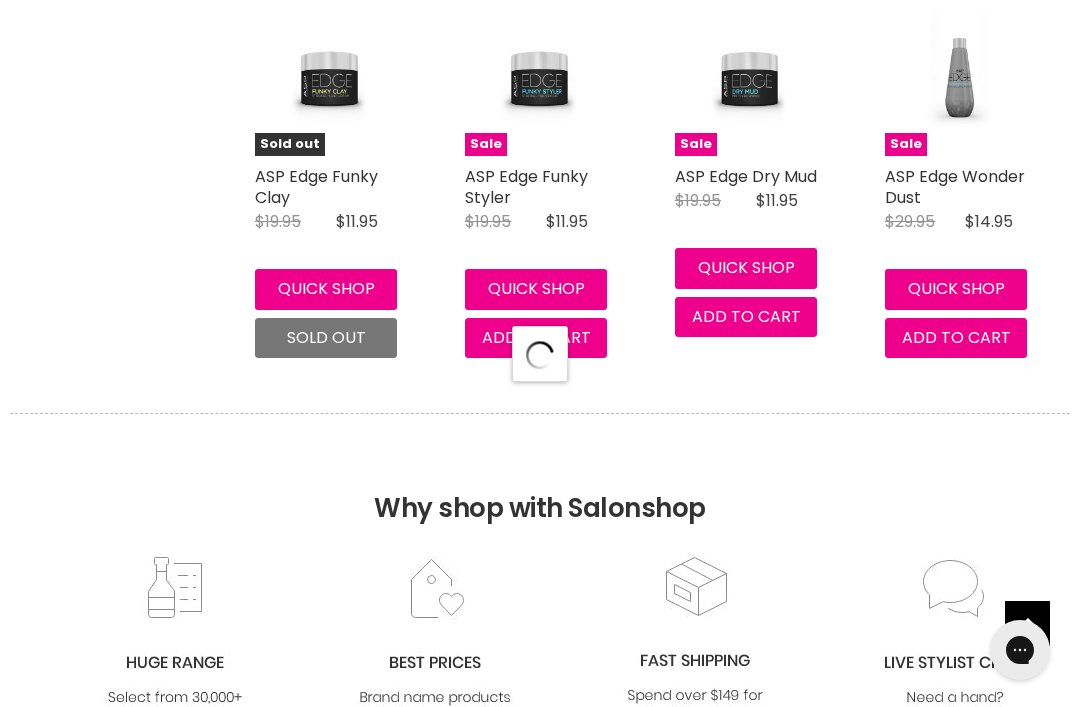 select on "manual" 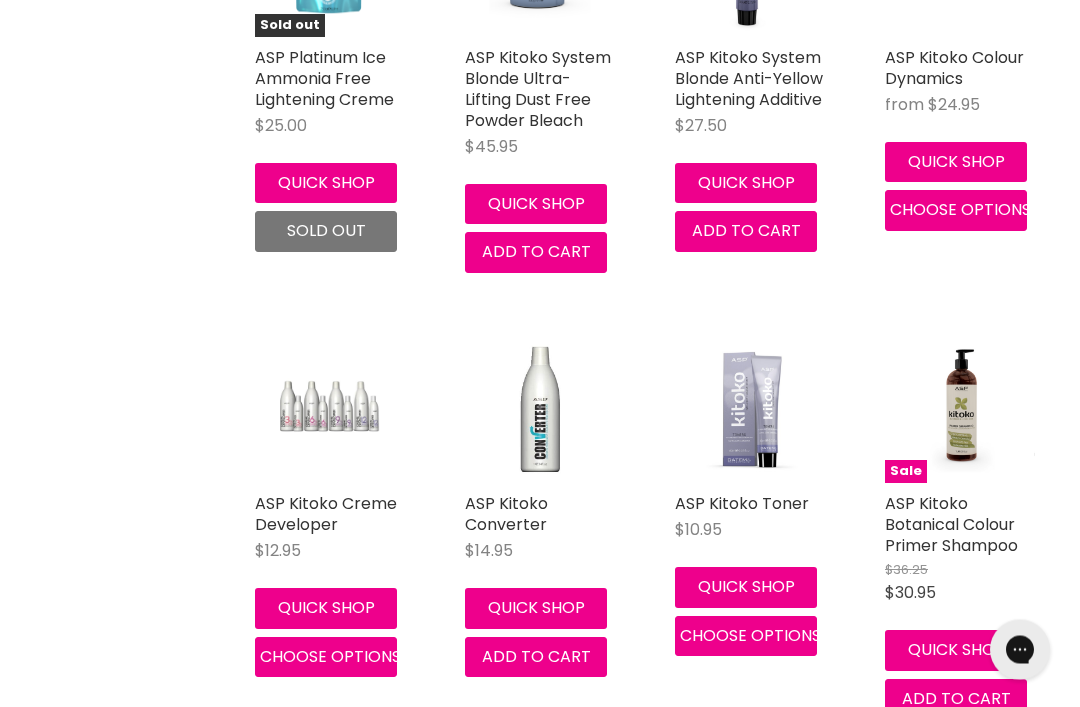 scroll, scrollTop: 7780, scrollLeft: 0, axis: vertical 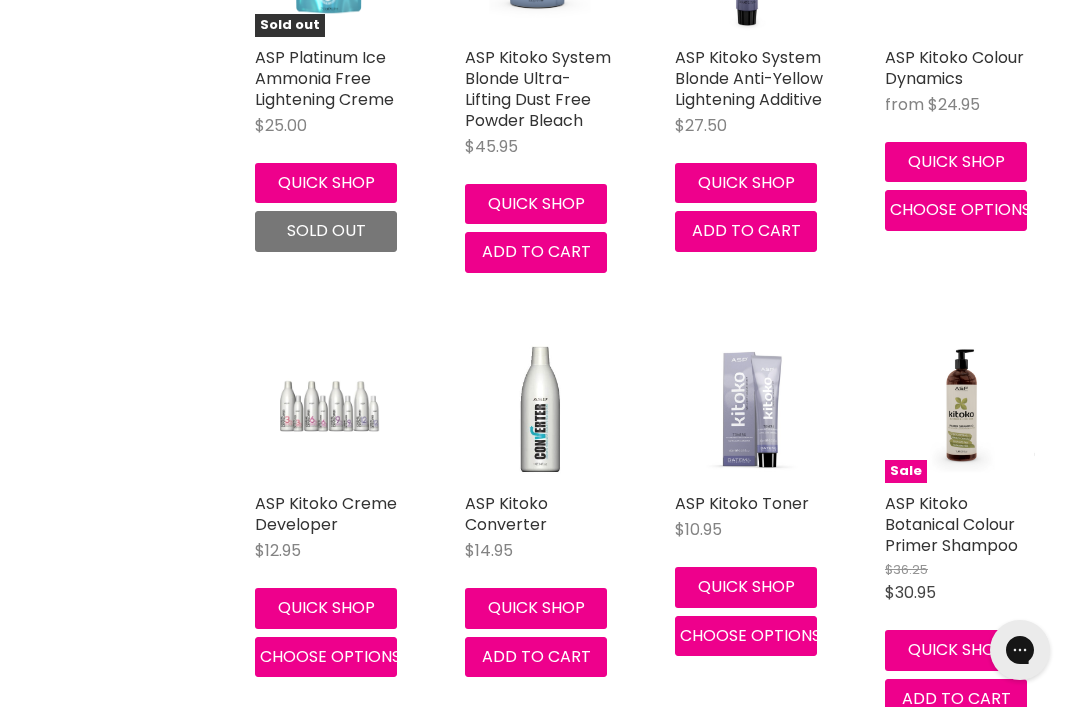 click on "ASP Kitoko Converter" at bounding box center [506, 514] 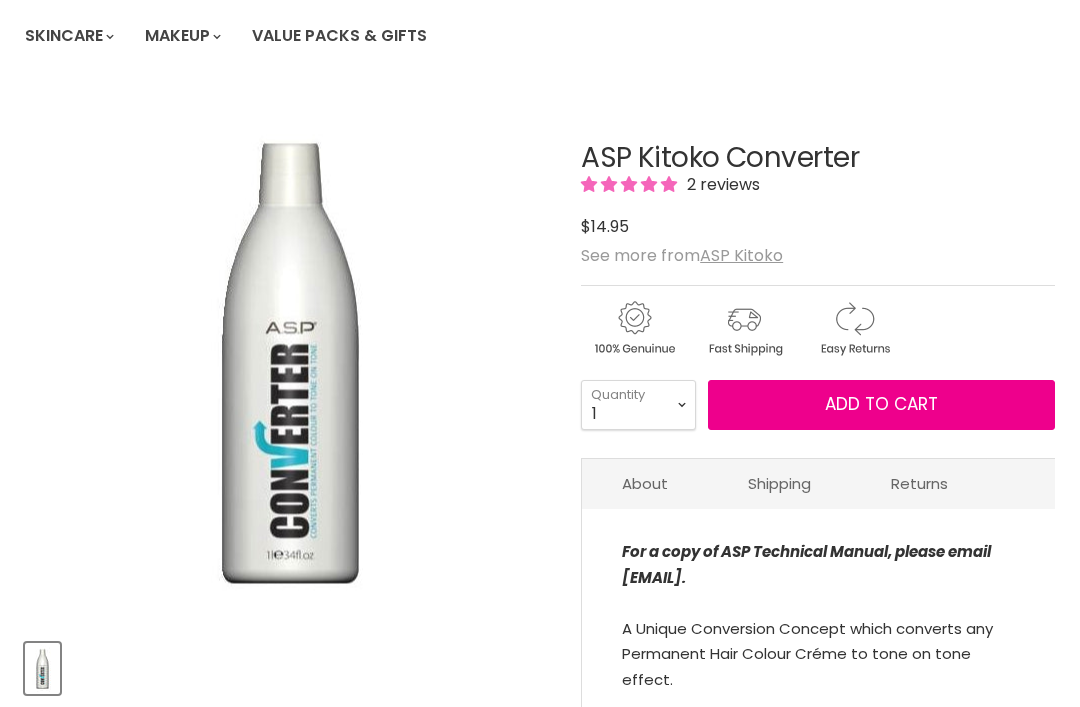 scroll, scrollTop: 207, scrollLeft: 0, axis: vertical 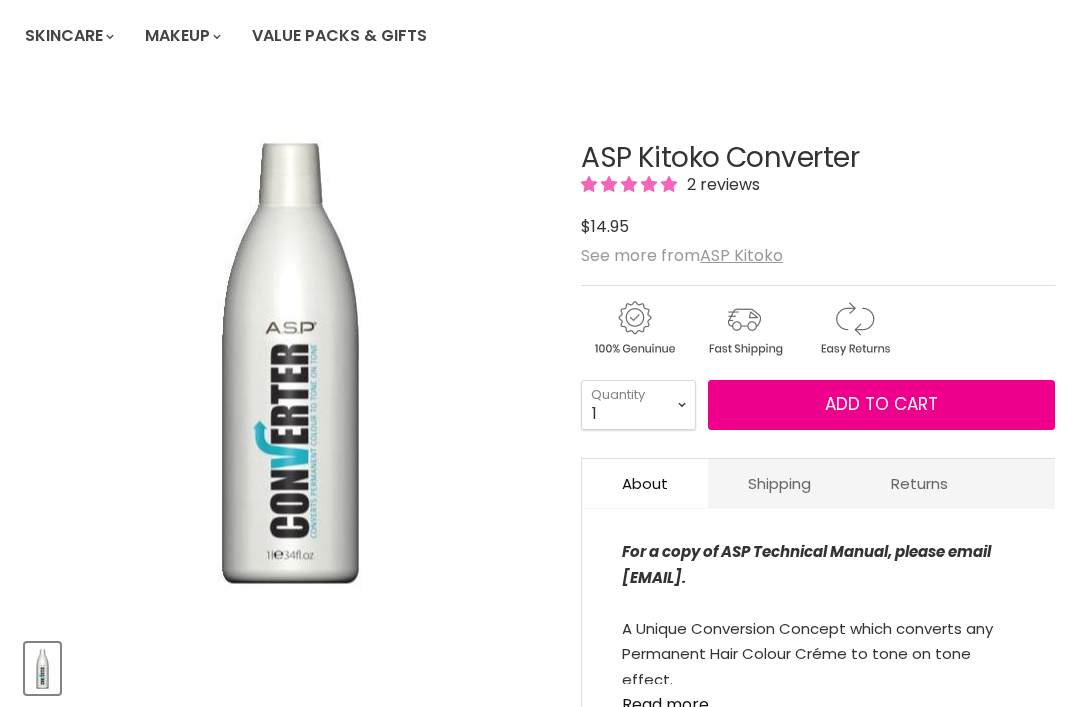 click on "Add to cart" at bounding box center [881, 404] 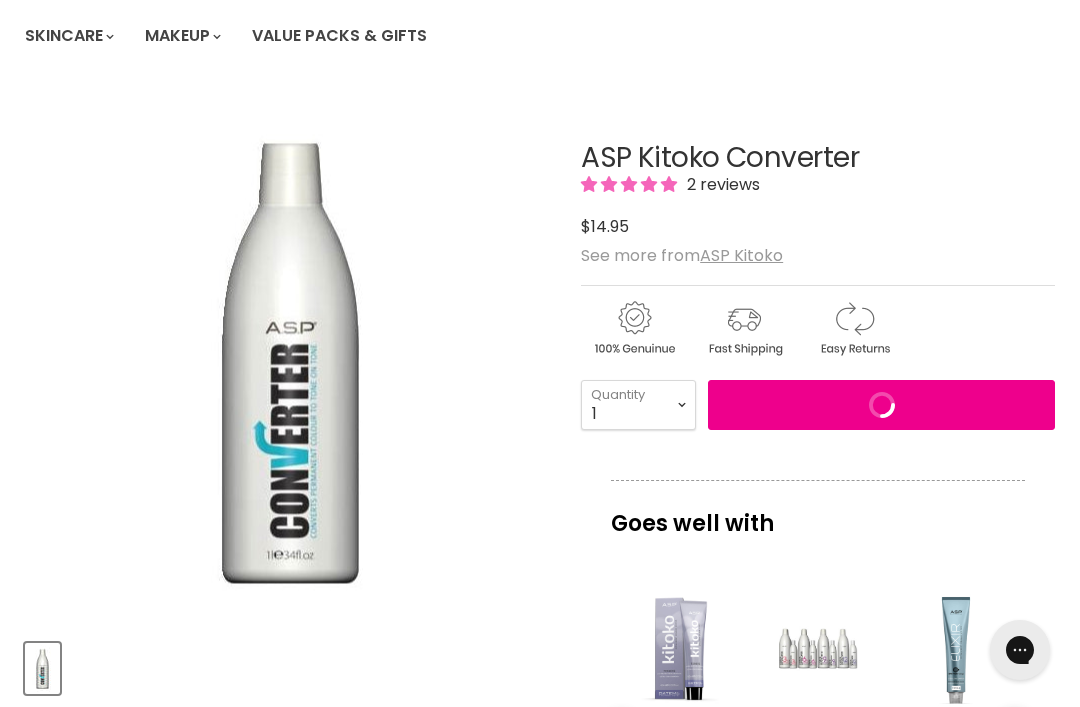 scroll, scrollTop: 0, scrollLeft: 0, axis: both 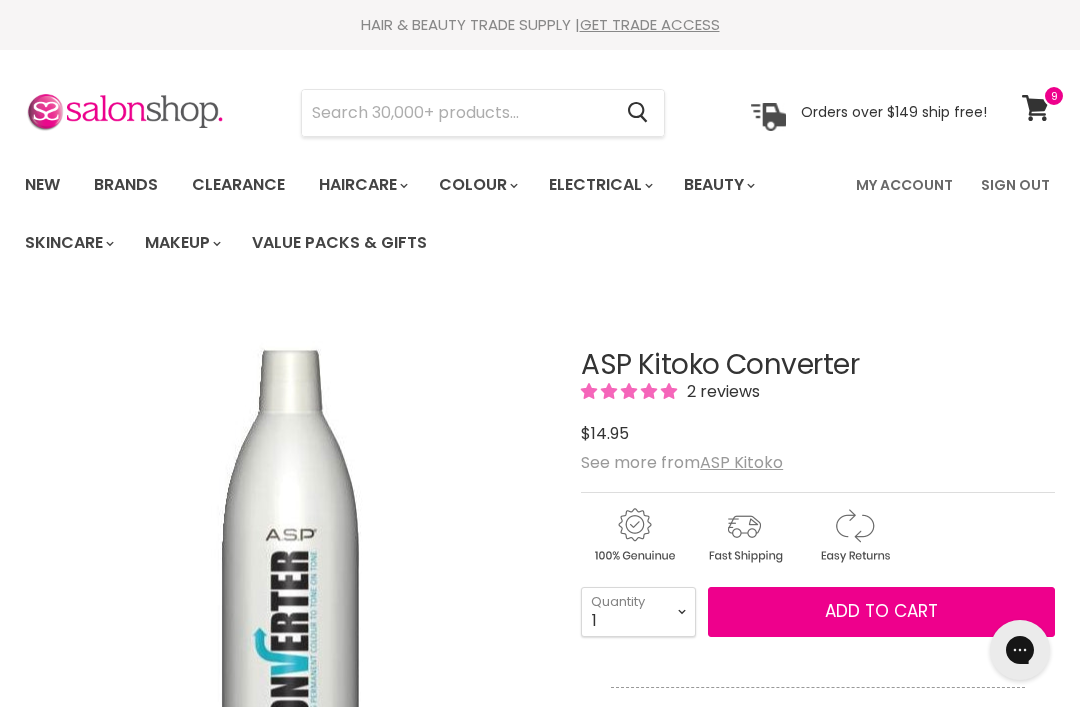 click on "Brands" at bounding box center (126, 185) 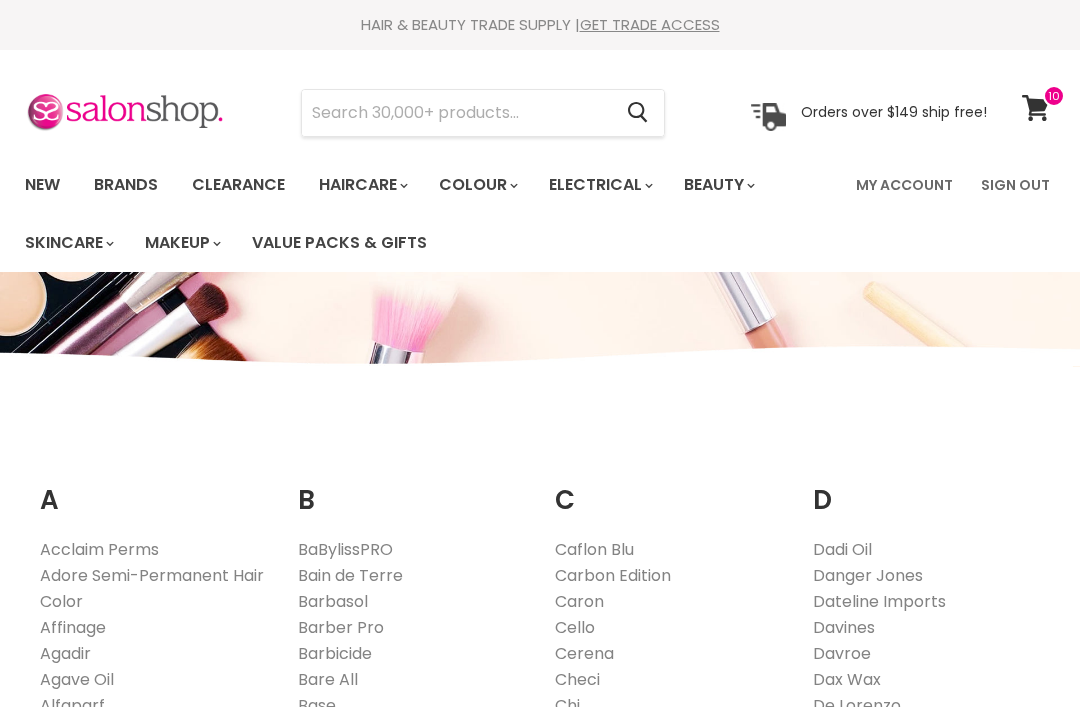 scroll, scrollTop: 441, scrollLeft: 0, axis: vertical 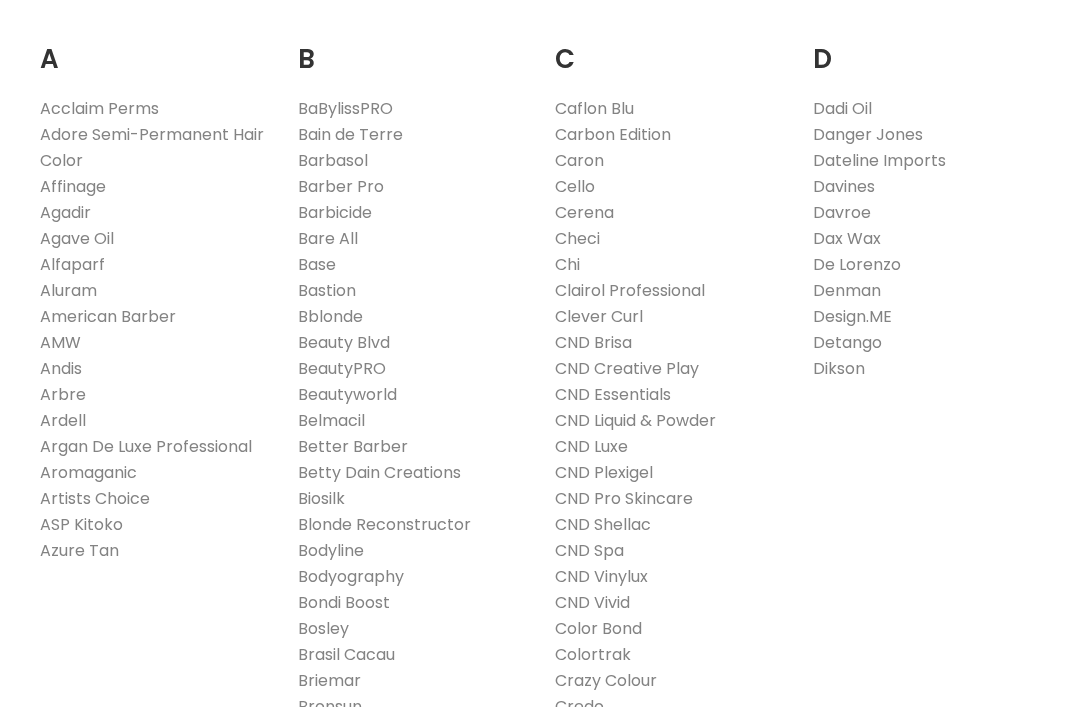 click on "ASP Kitoko" at bounding box center (81, 524) 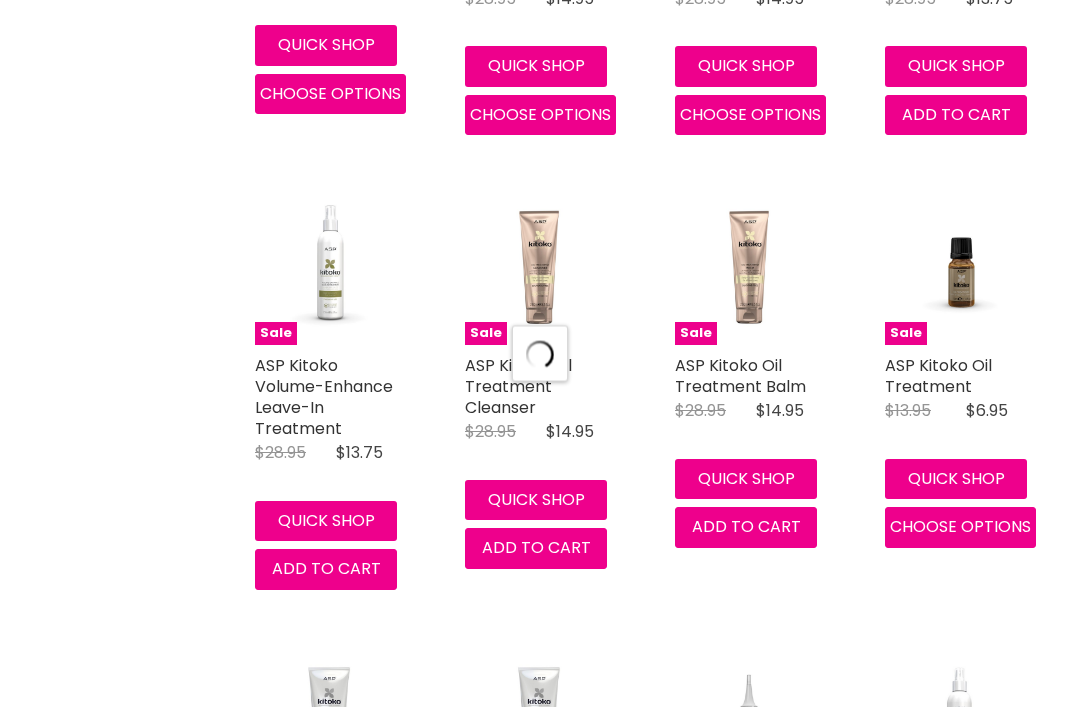 scroll, scrollTop: 1900, scrollLeft: 0, axis: vertical 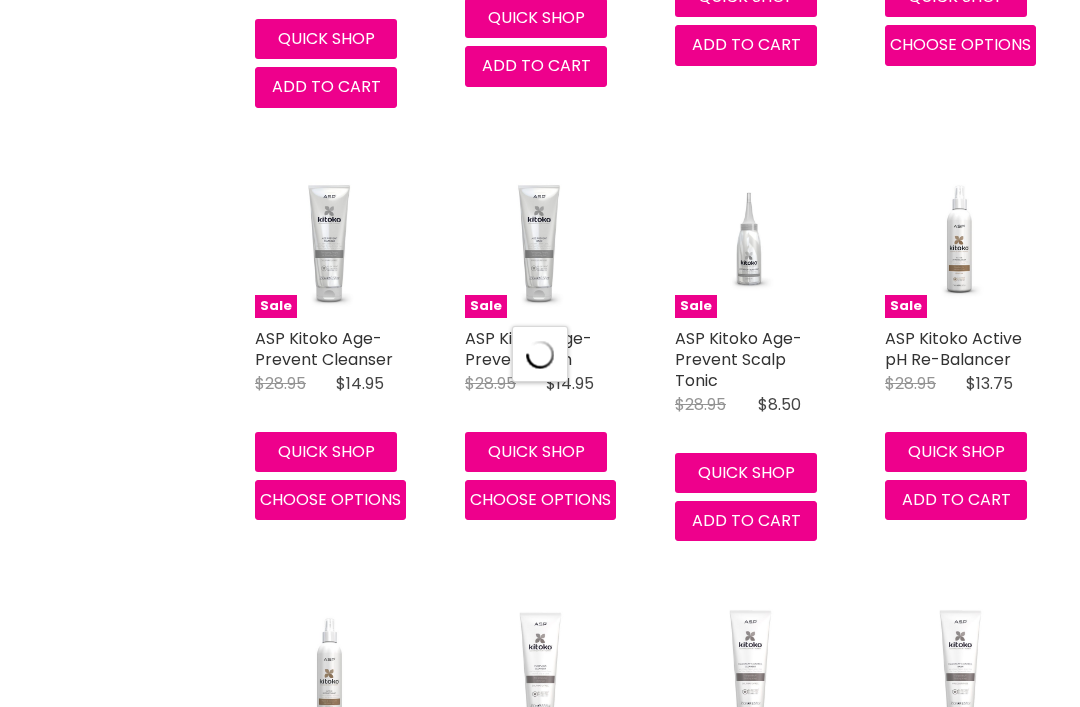 select on "manual" 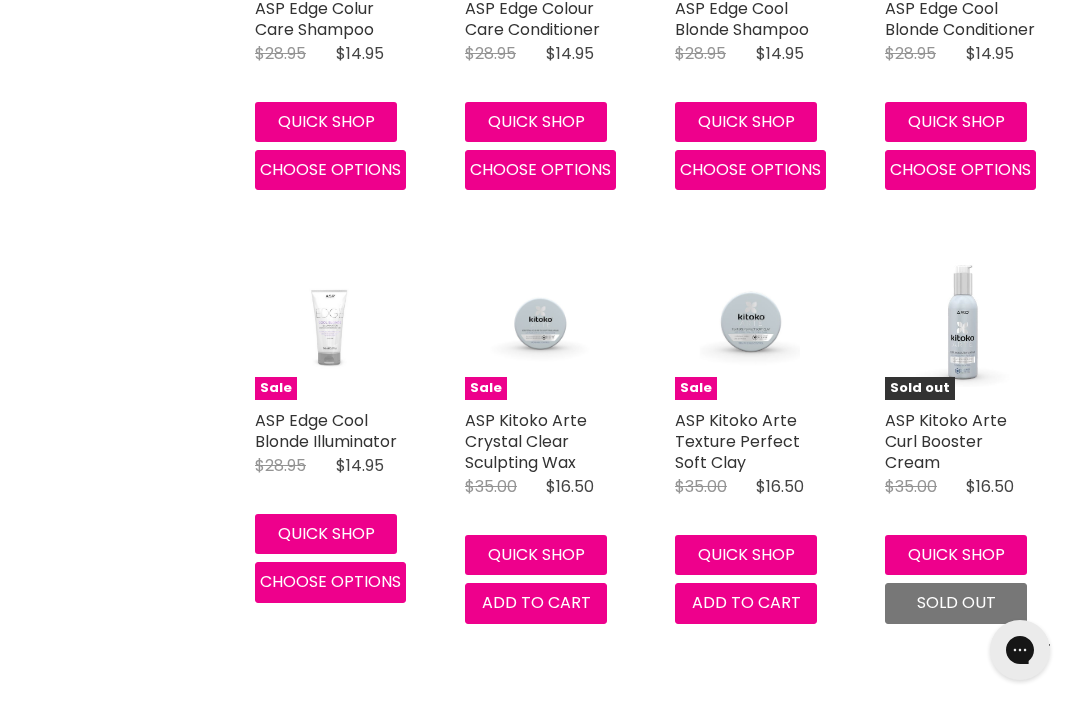 scroll, scrollTop: 3568, scrollLeft: 0, axis: vertical 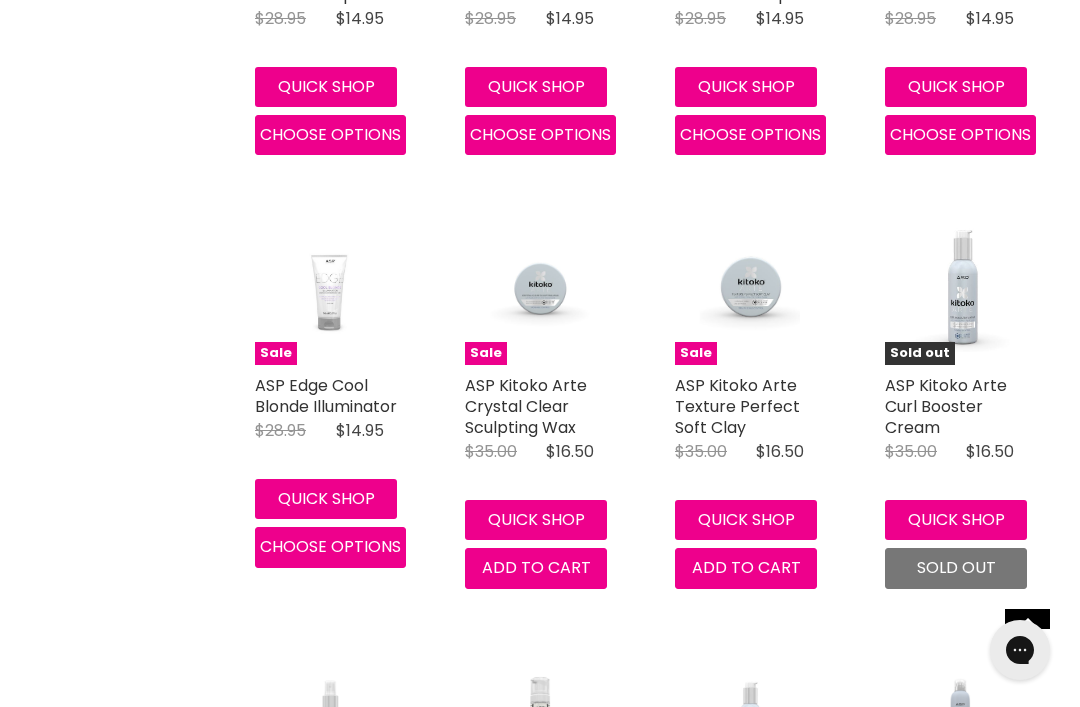 click on "Sale" at bounding box center (960, 724) 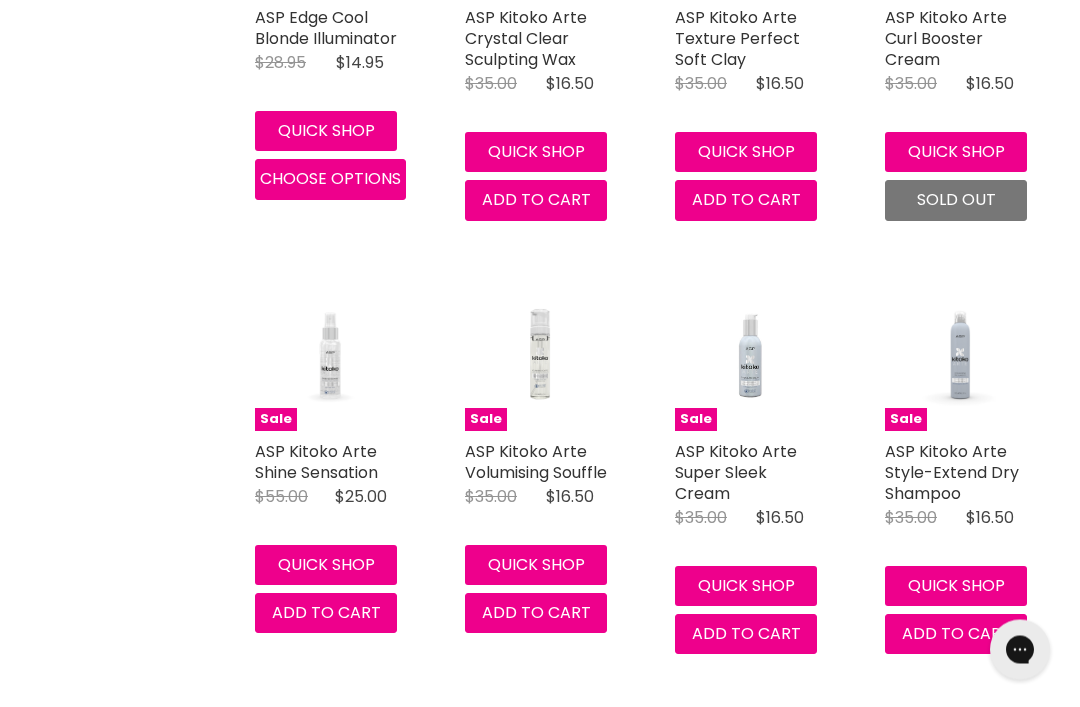 scroll, scrollTop: 0, scrollLeft: 0, axis: both 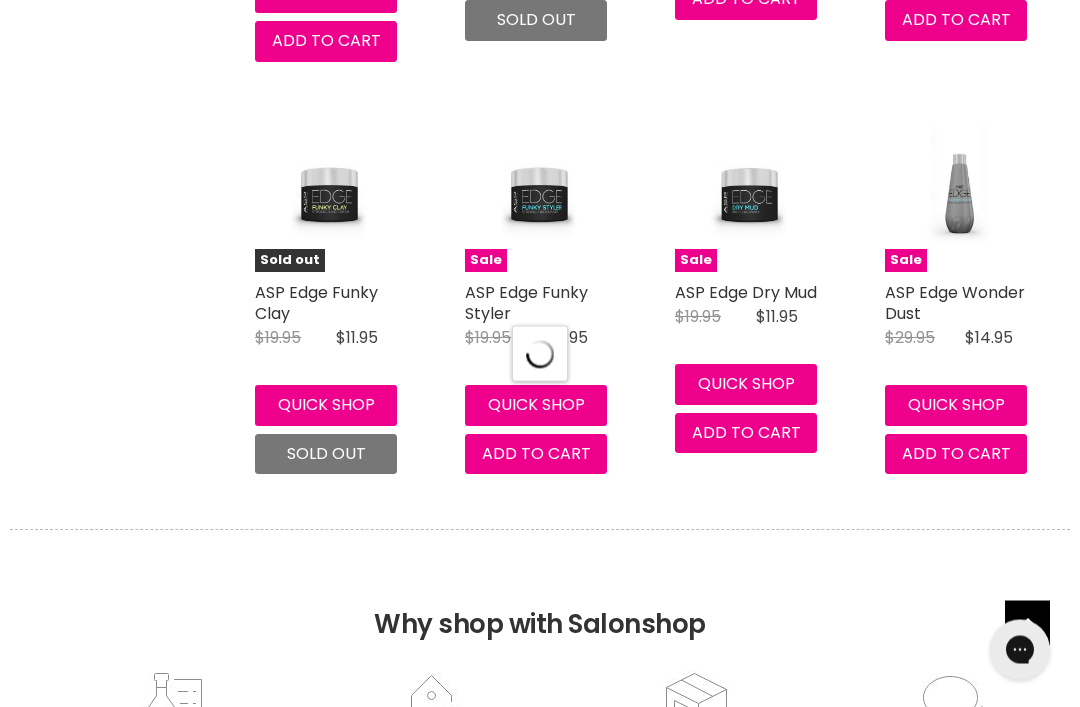 select on "manual" 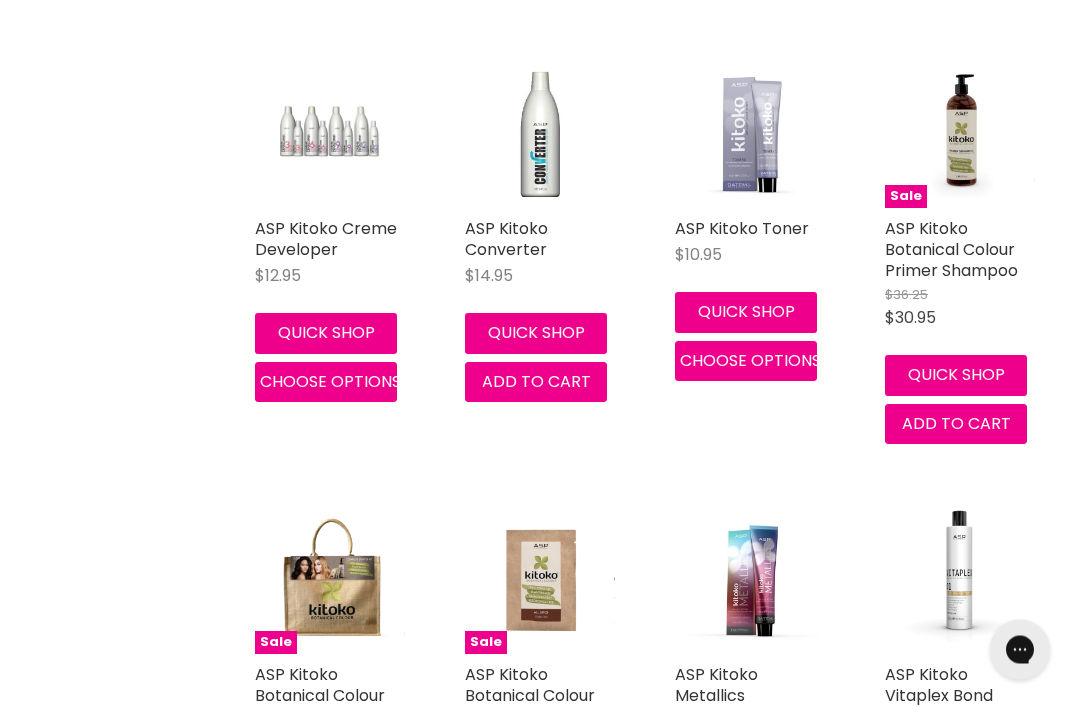 scroll, scrollTop: 8044, scrollLeft: 0, axis: vertical 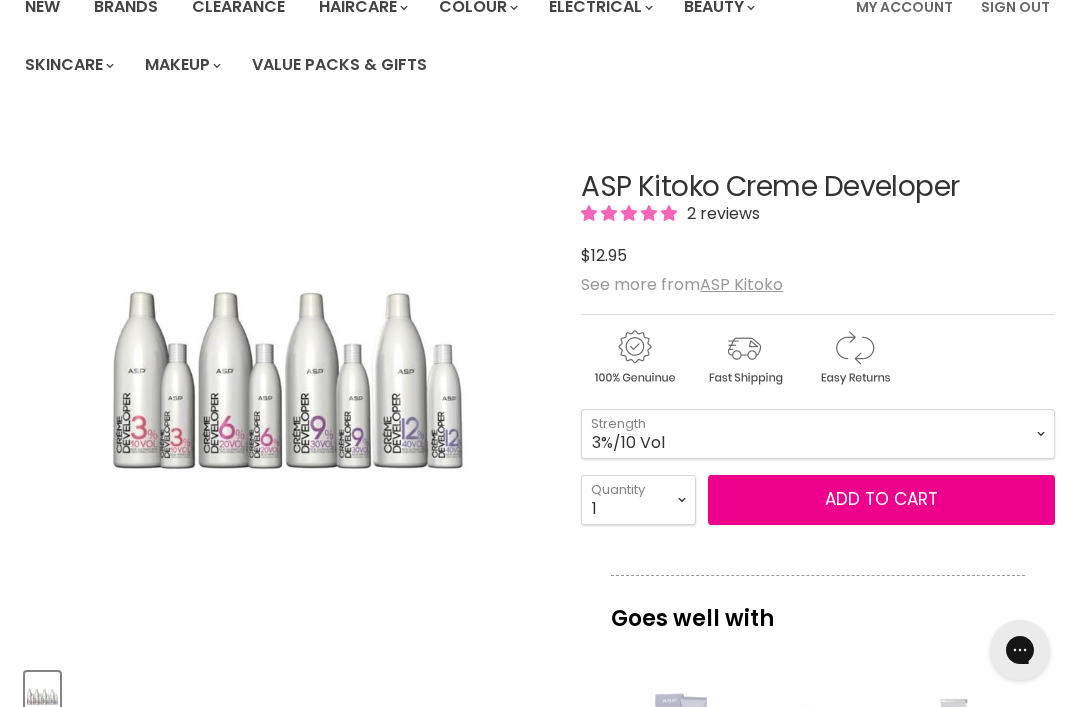 click on "Add to cart" at bounding box center (881, 499) 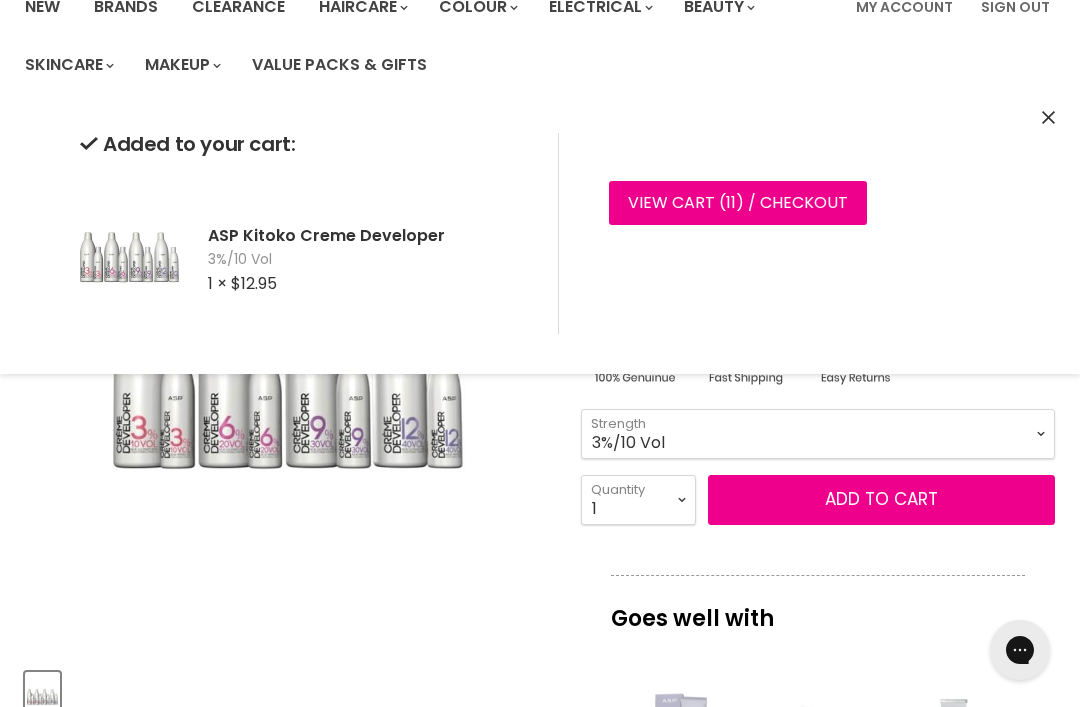 click at bounding box center (290, 387) 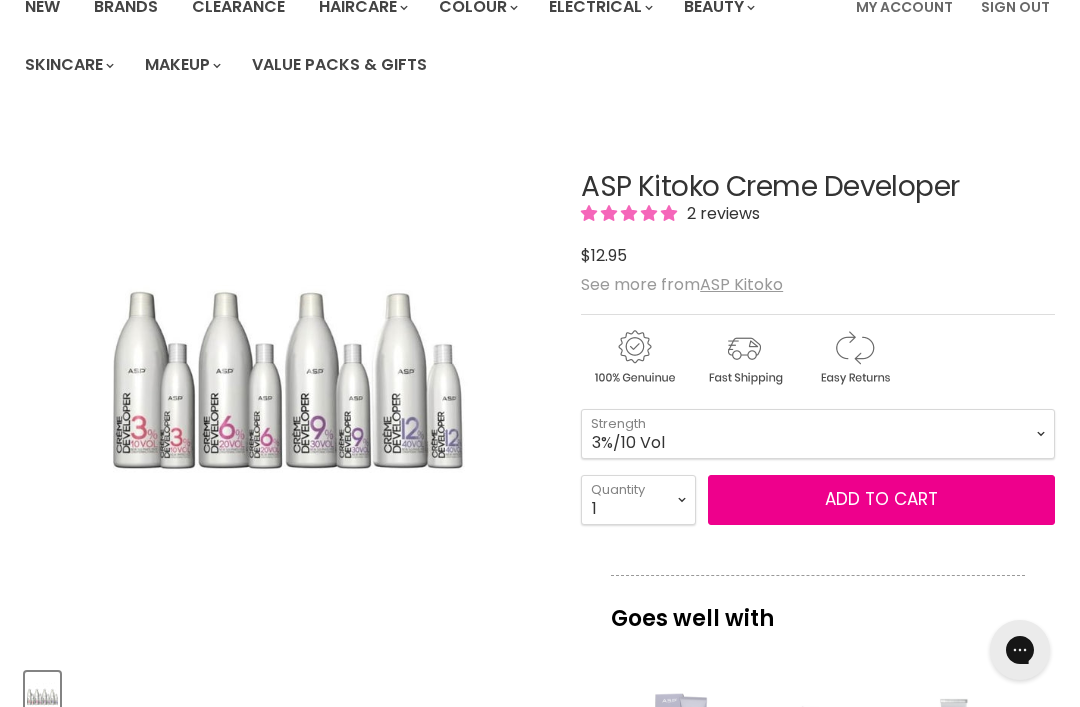 scroll, scrollTop: 299, scrollLeft: 0, axis: vertical 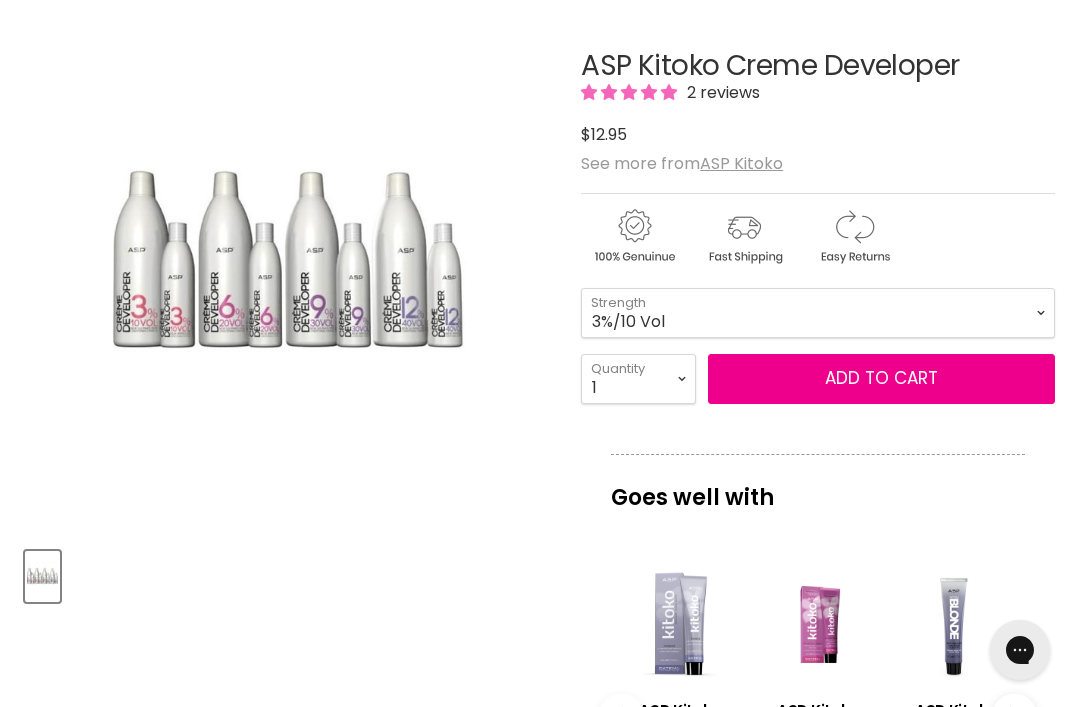 click on "$12.95" at bounding box center (818, 134) 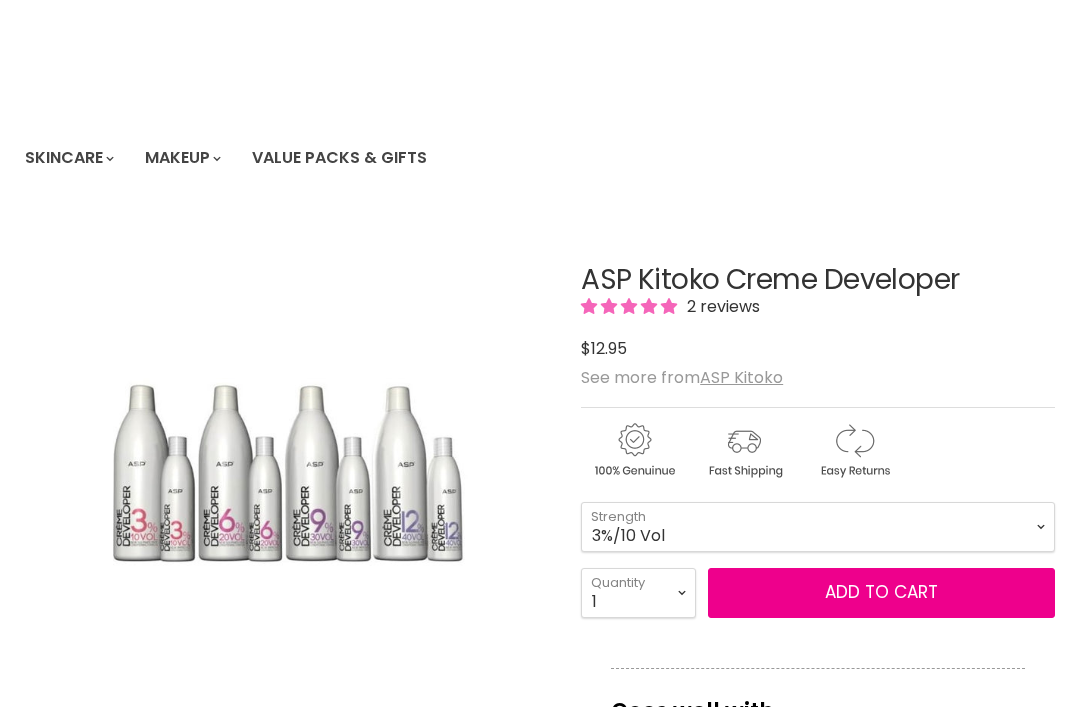 scroll, scrollTop: 0, scrollLeft: 0, axis: both 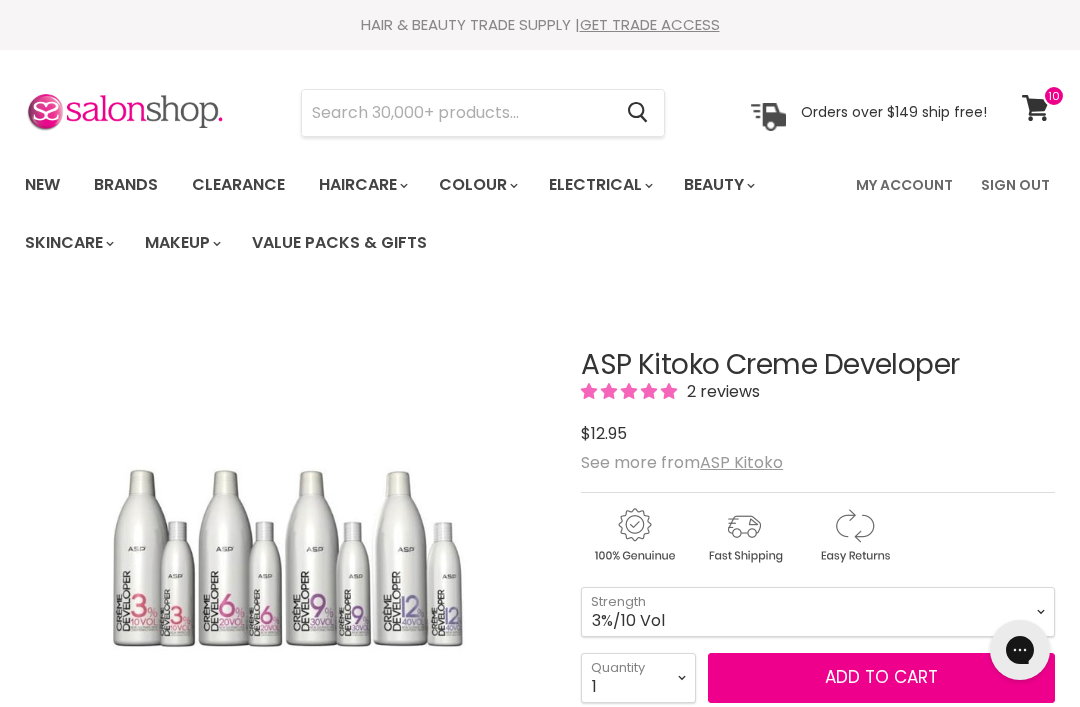 click on "New" at bounding box center (42, 185) 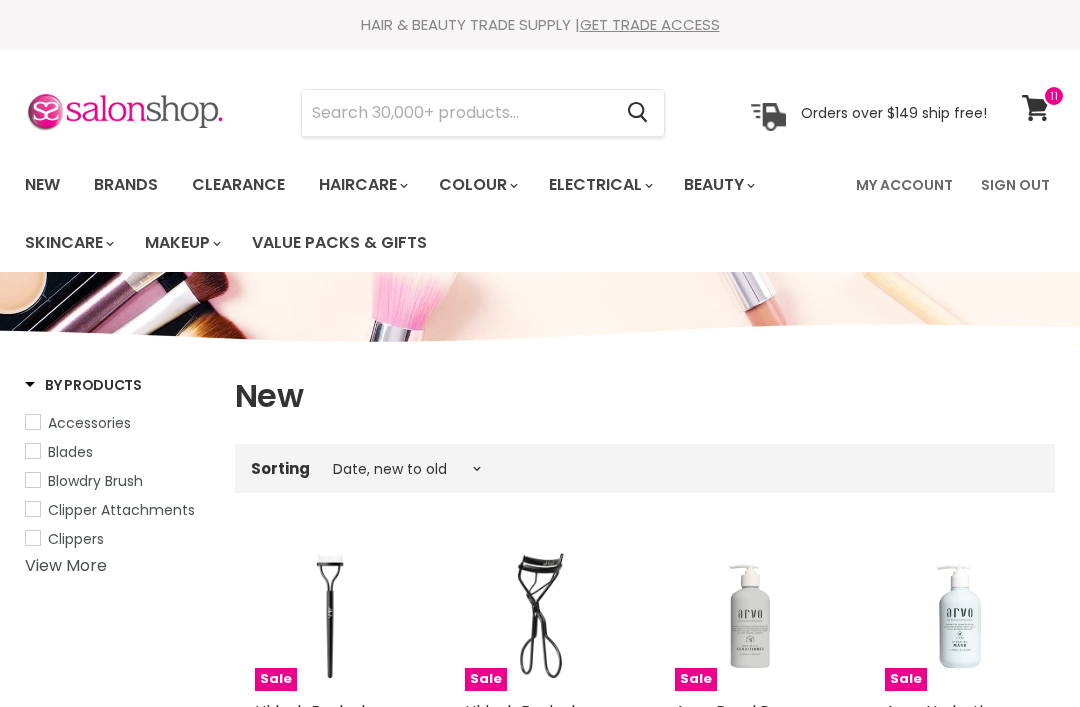 select on "created-descending" 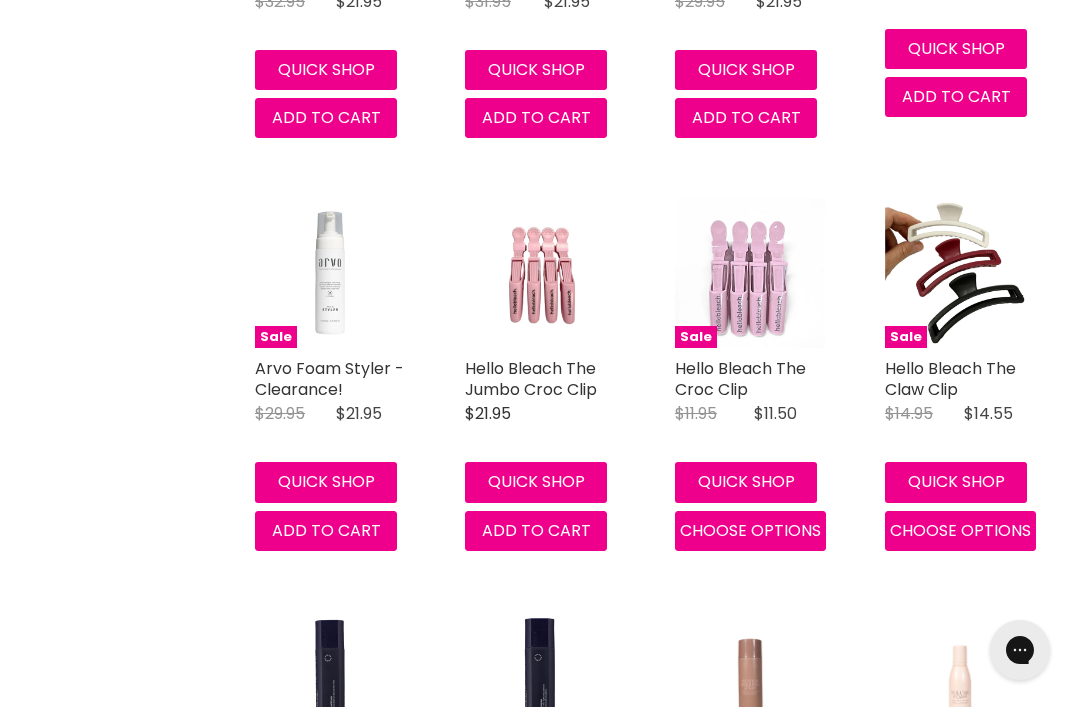 scroll, scrollTop: 0, scrollLeft: 0, axis: both 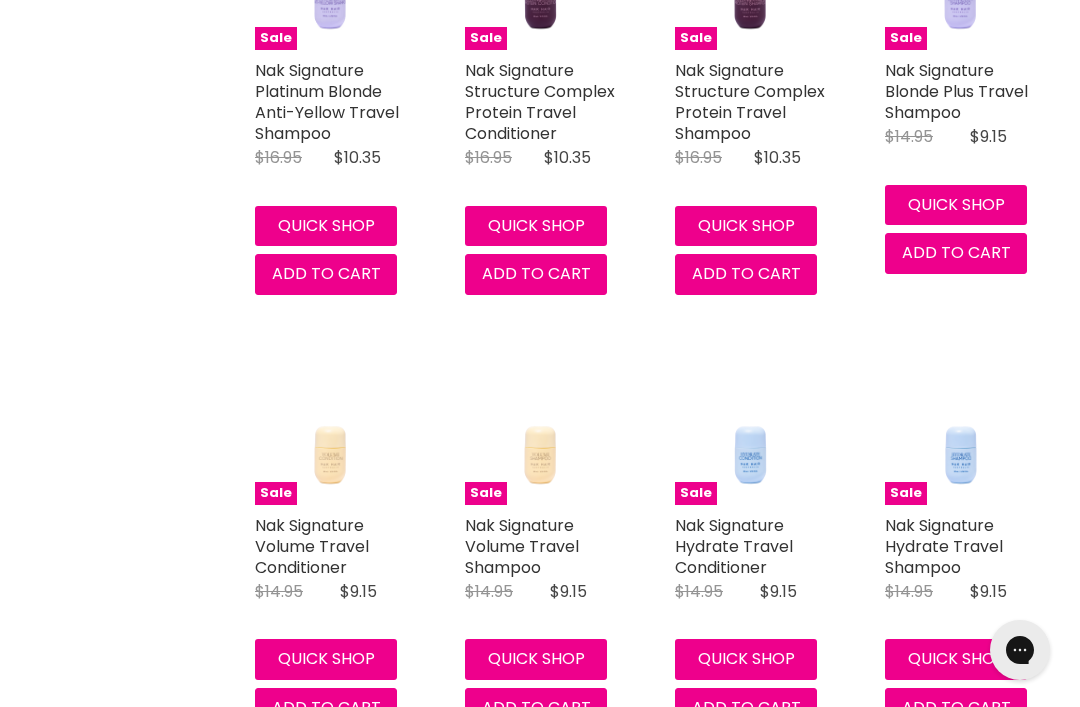 click on "Nak Signature Hydrate Travel Conditioner" at bounding box center [734, 546] 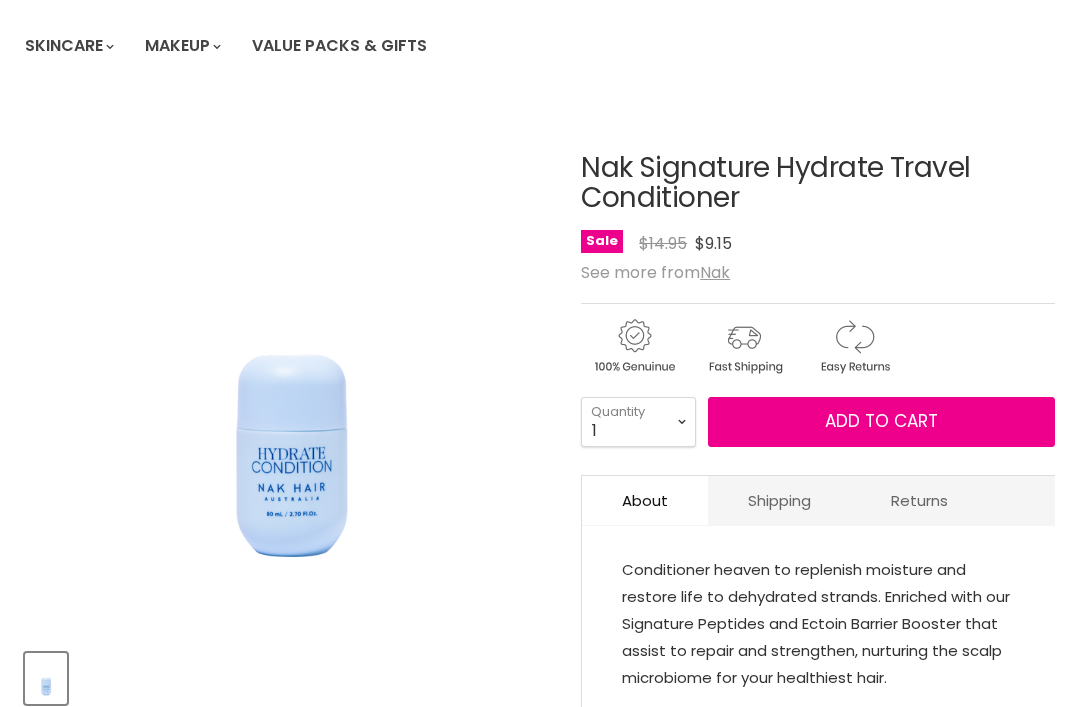 scroll, scrollTop: 0, scrollLeft: 0, axis: both 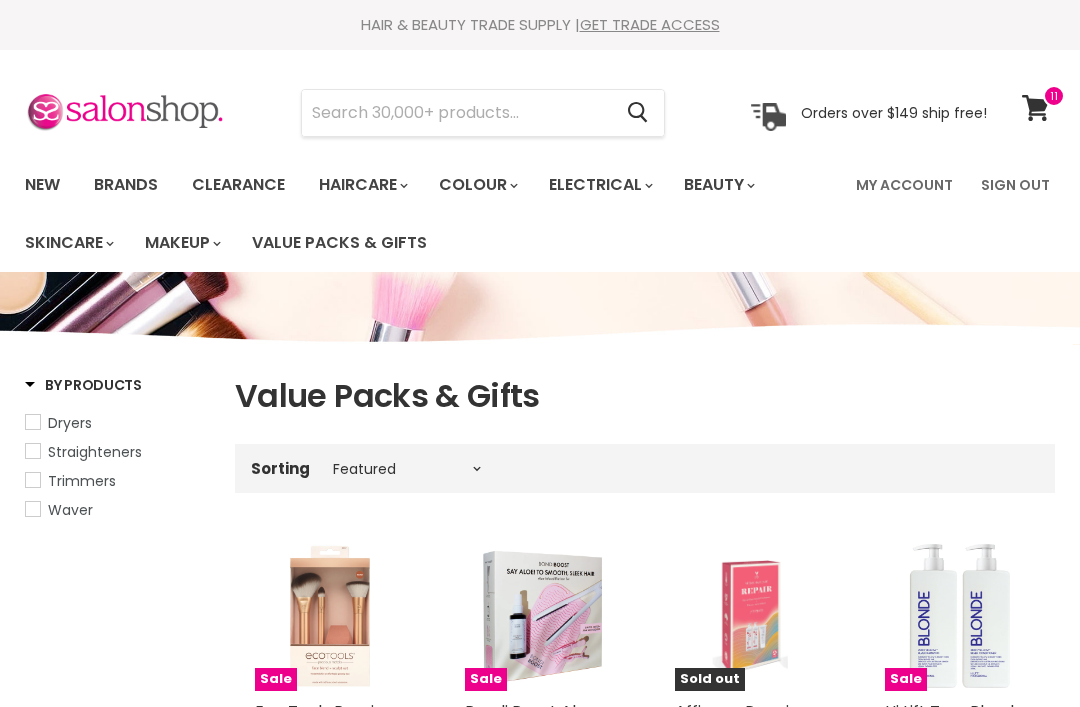 select on "manual" 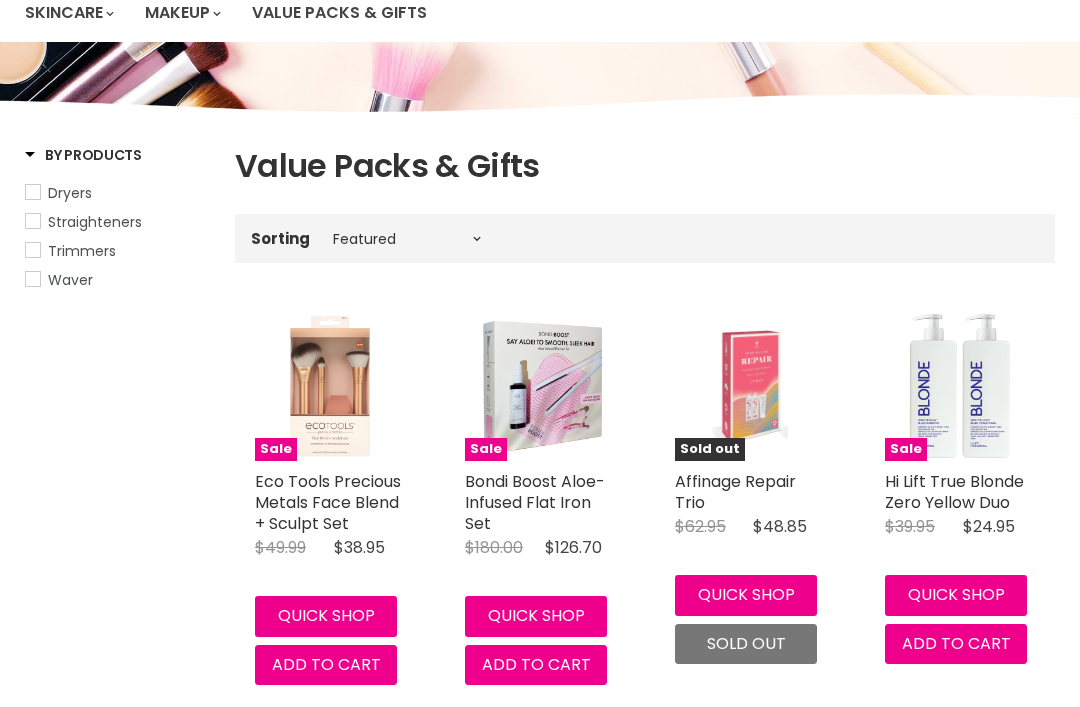 scroll, scrollTop: 264, scrollLeft: 0, axis: vertical 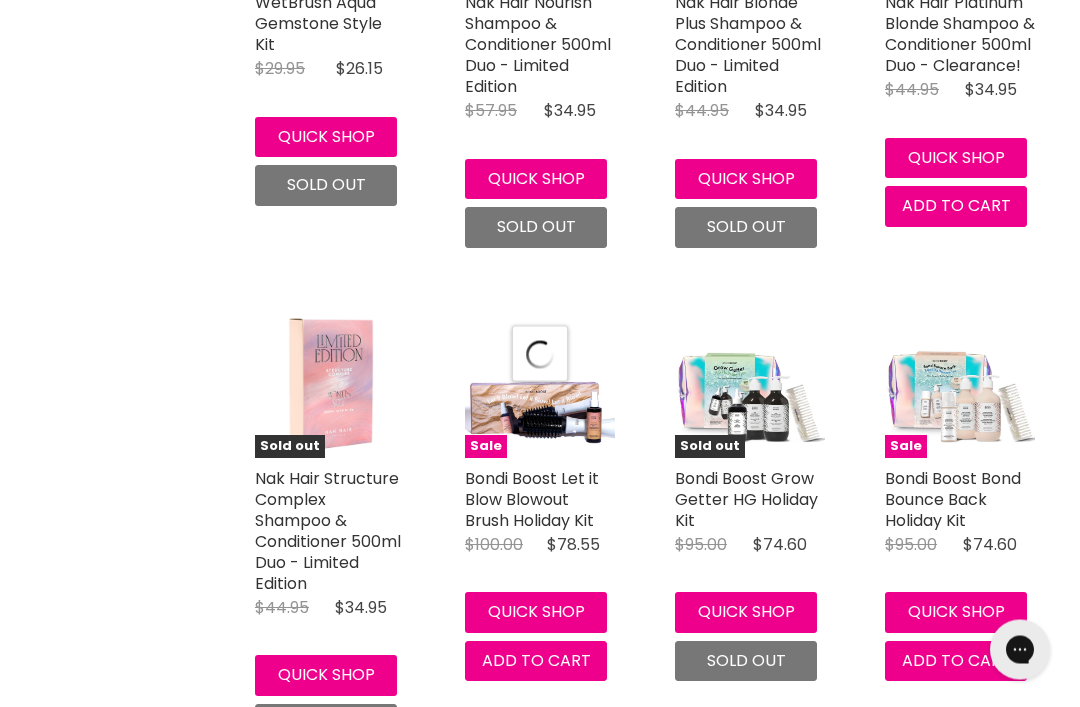 select on "manual" 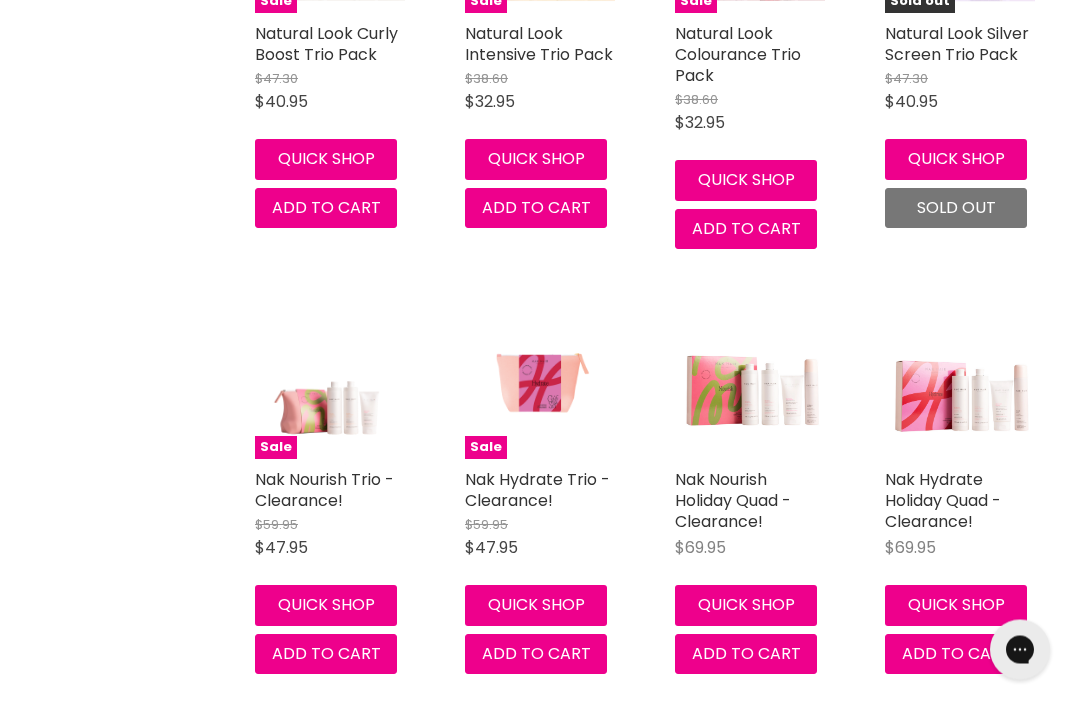 scroll, scrollTop: 8196, scrollLeft: 0, axis: vertical 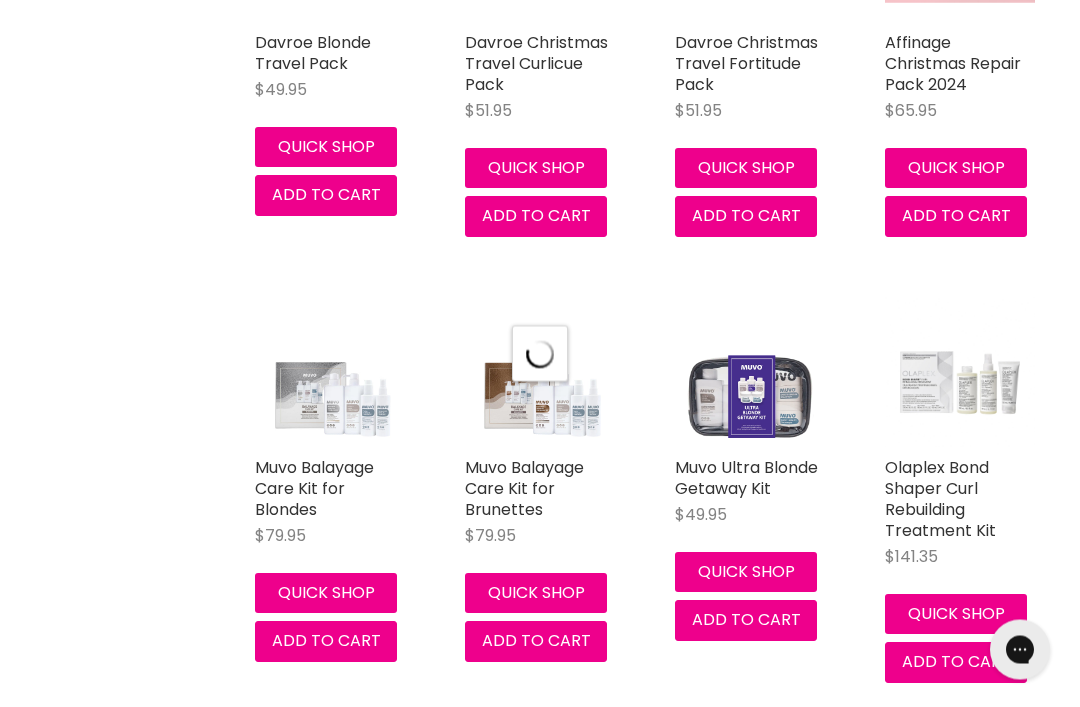 select on "manual" 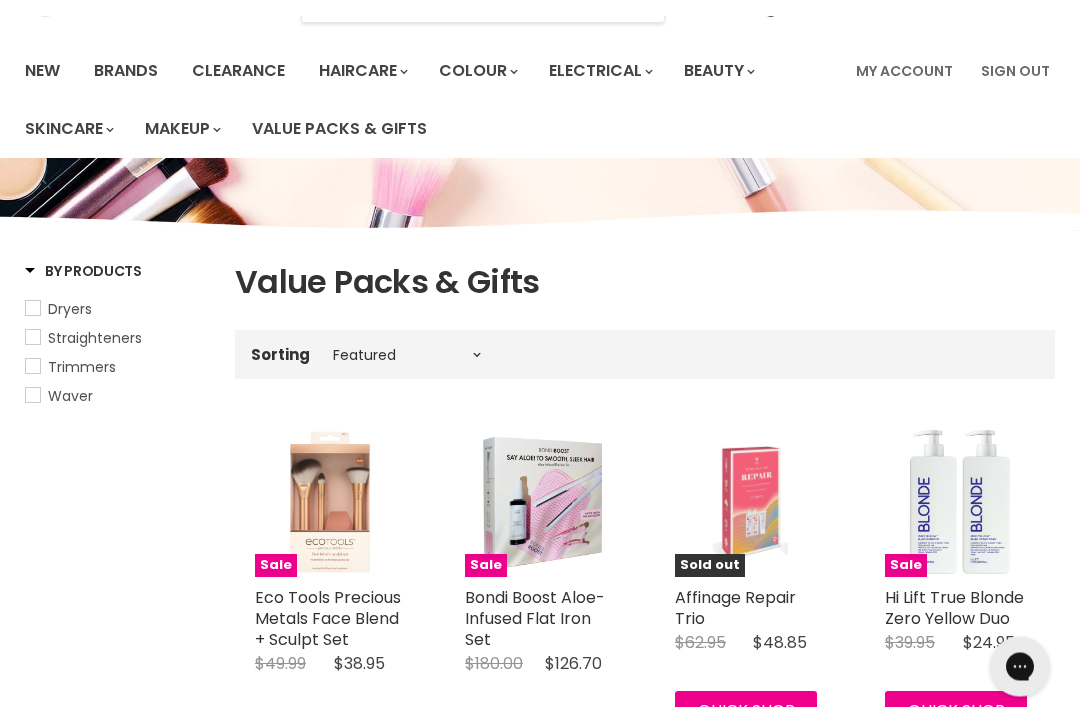 scroll, scrollTop: 0, scrollLeft: 0, axis: both 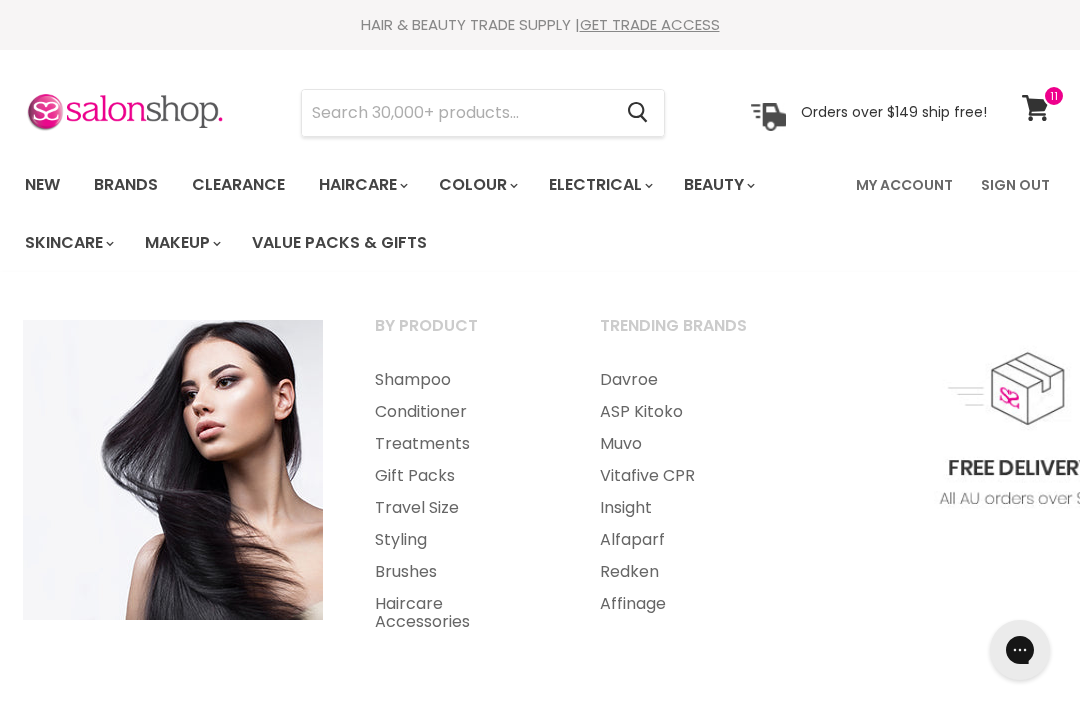 click on "Haircare Accessories" at bounding box center [460, 613] 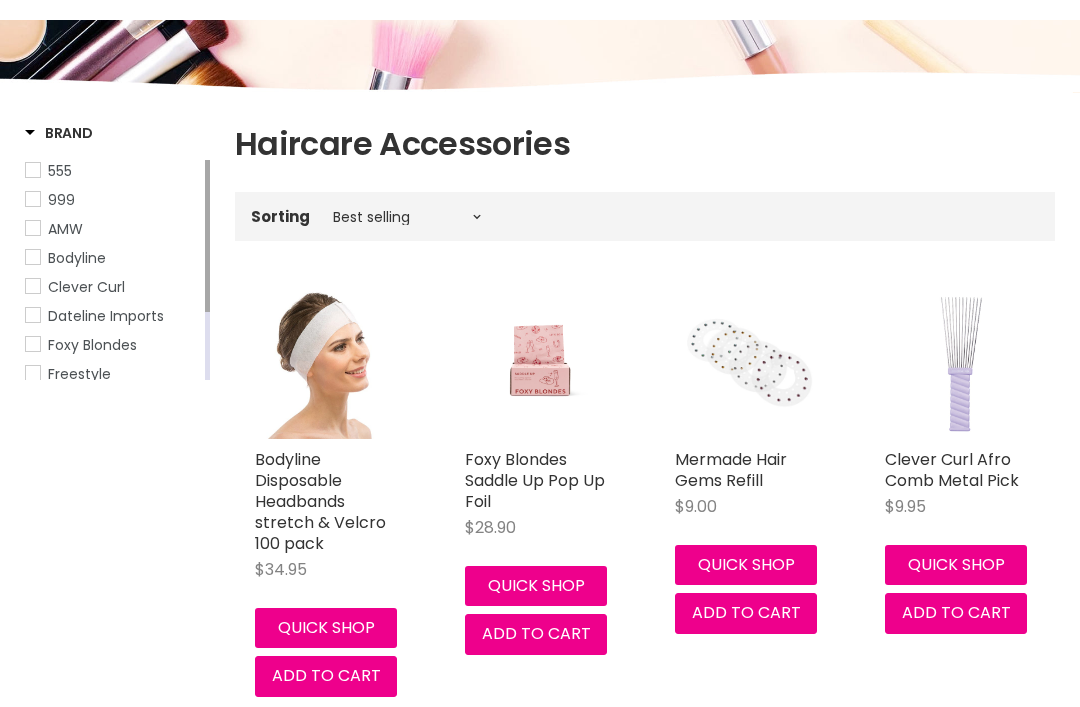 scroll, scrollTop: 252, scrollLeft: 0, axis: vertical 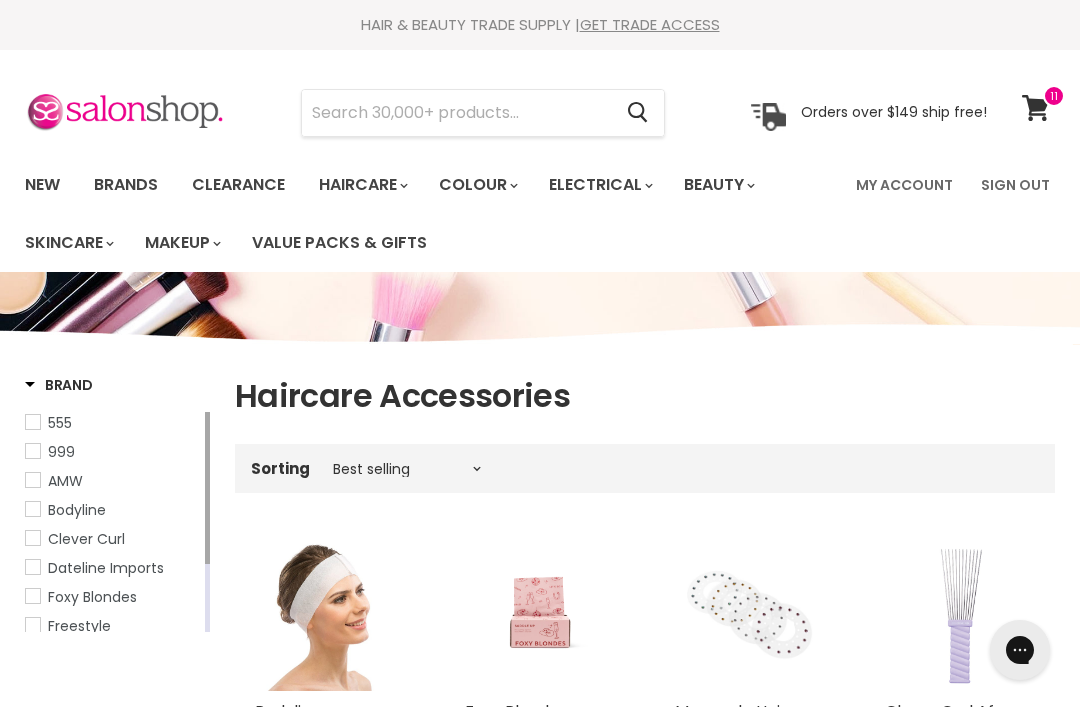 click at bounding box center (456, 113) 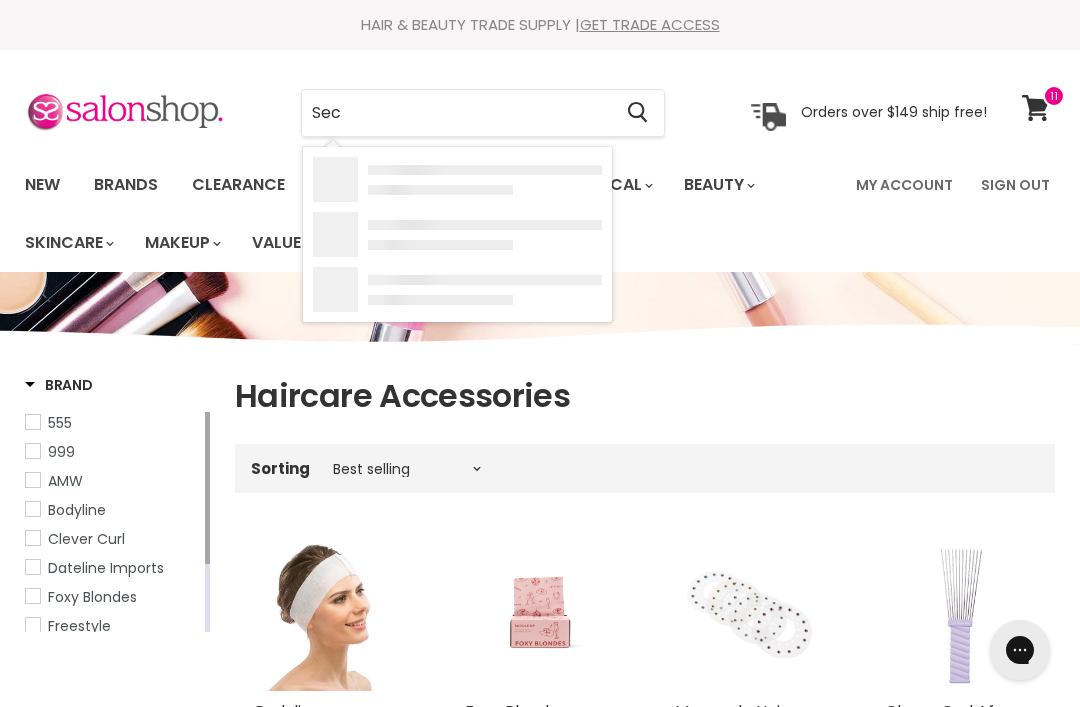 type on "Sect" 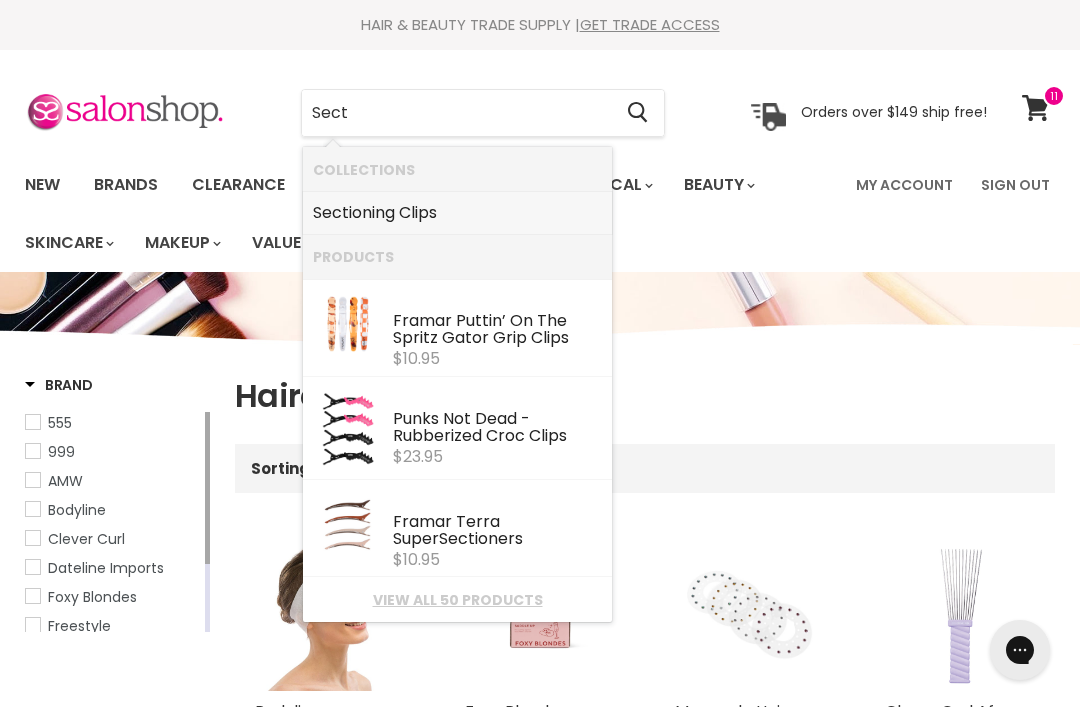 click on "Sect ioning Clips" at bounding box center [457, 213] 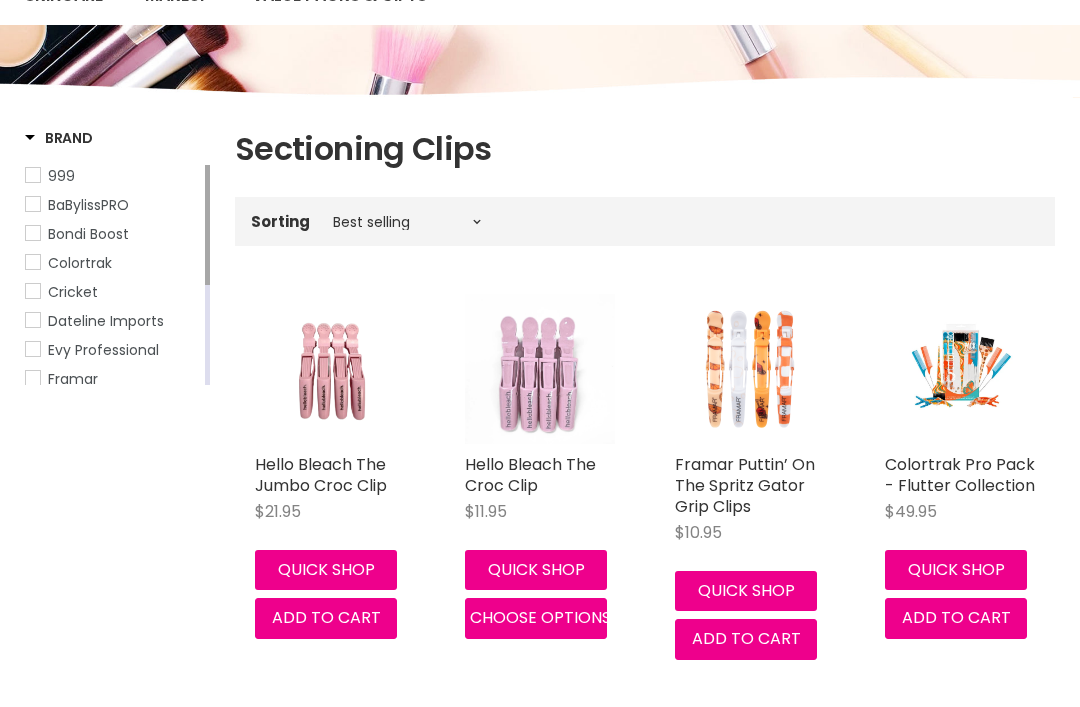 scroll, scrollTop: 533, scrollLeft: 0, axis: vertical 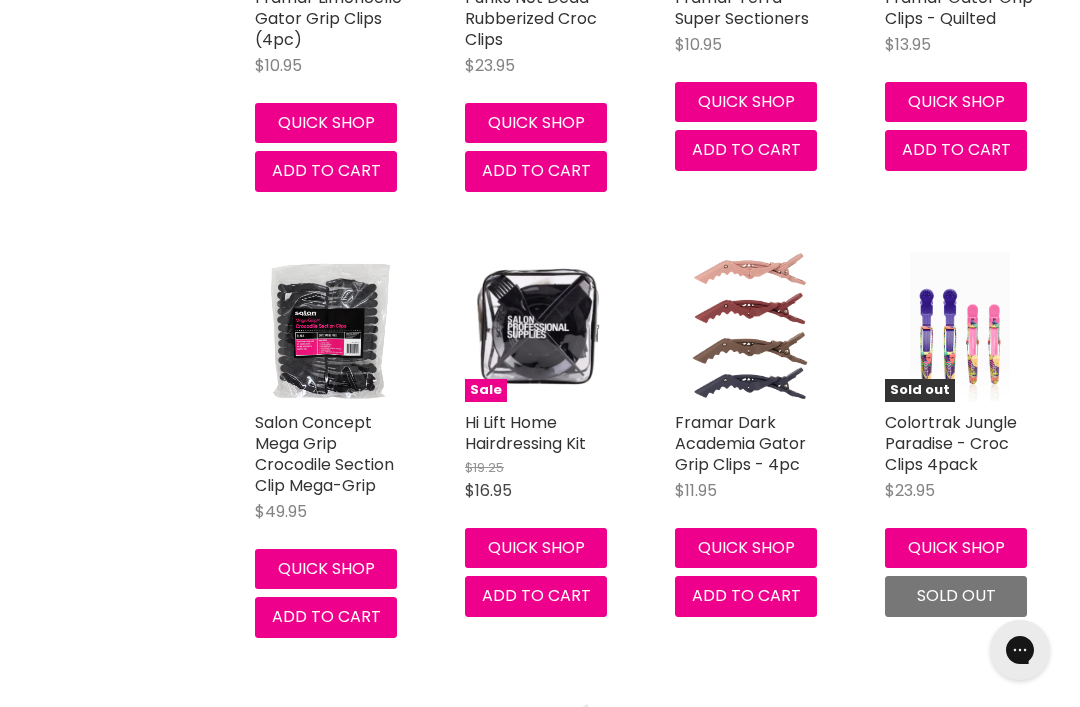 click on "Framar Dark Academia Gator Grip Clips - 4pc" at bounding box center [740, 443] 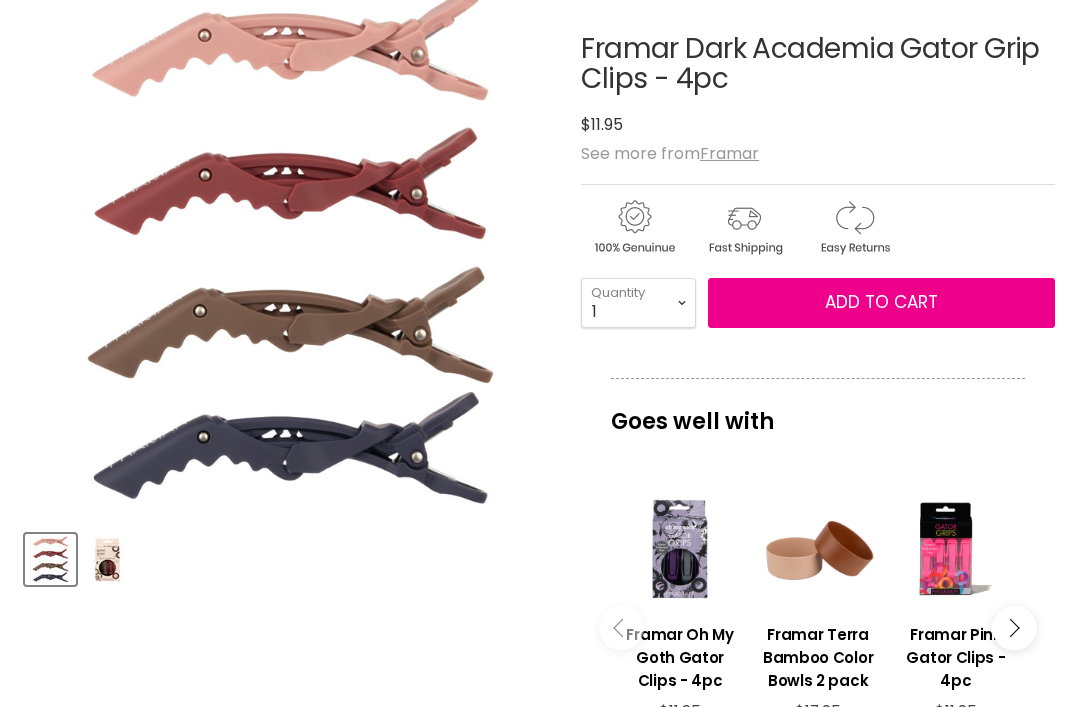 scroll, scrollTop: 321, scrollLeft: 0, axis: vertical 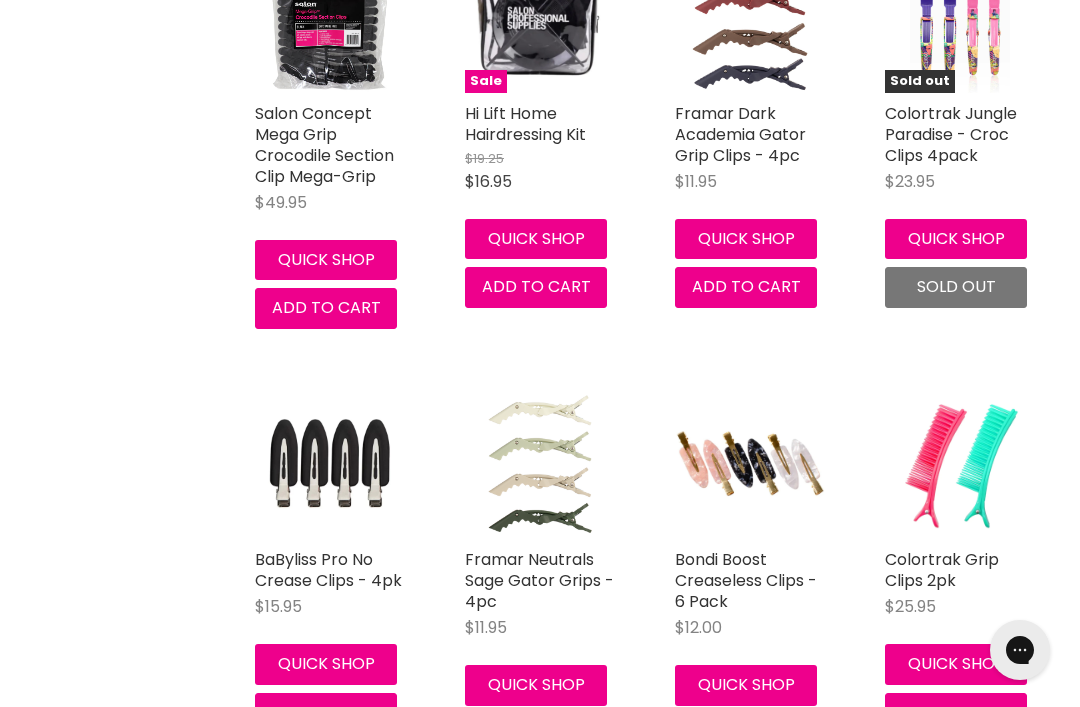 click on "Framar Neutrals Sage Gator Grips - 4pc" at bounding box center (539, 580) 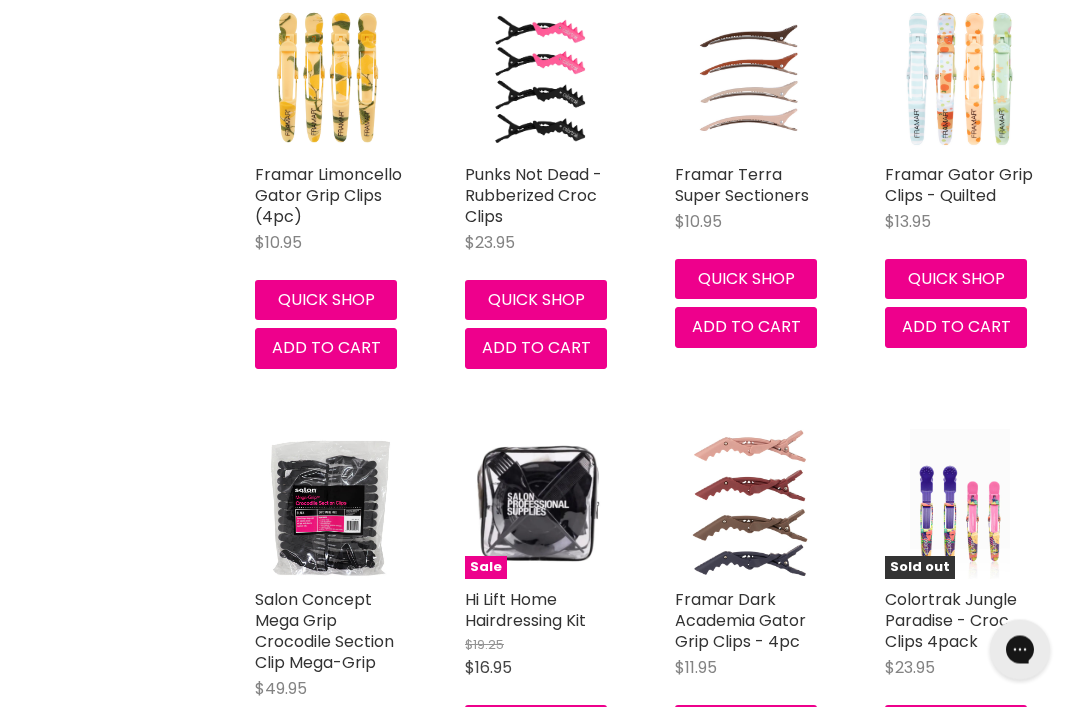scroll, scrollTop: 965, scrollLeft: 0, axis: vertical 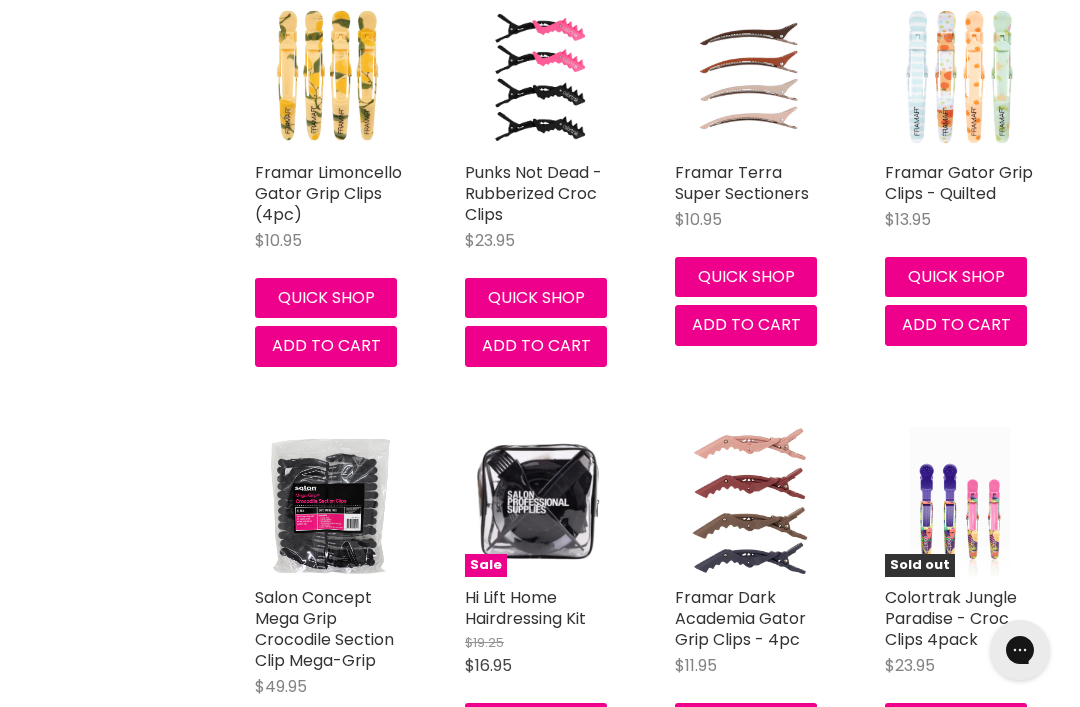 click on "Framar Dark Academia Gator Grip Clips - 4pc" at bounding box center (740, 618) 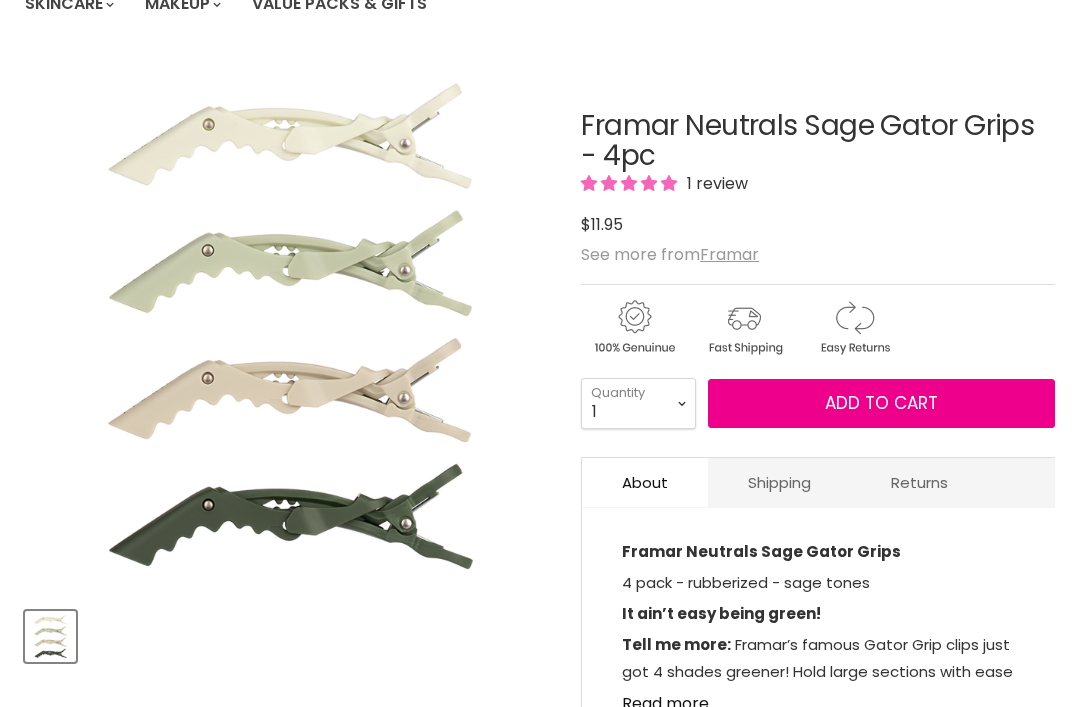 scroll, scrollTop: 0, scrollLeft: 0, axis: both 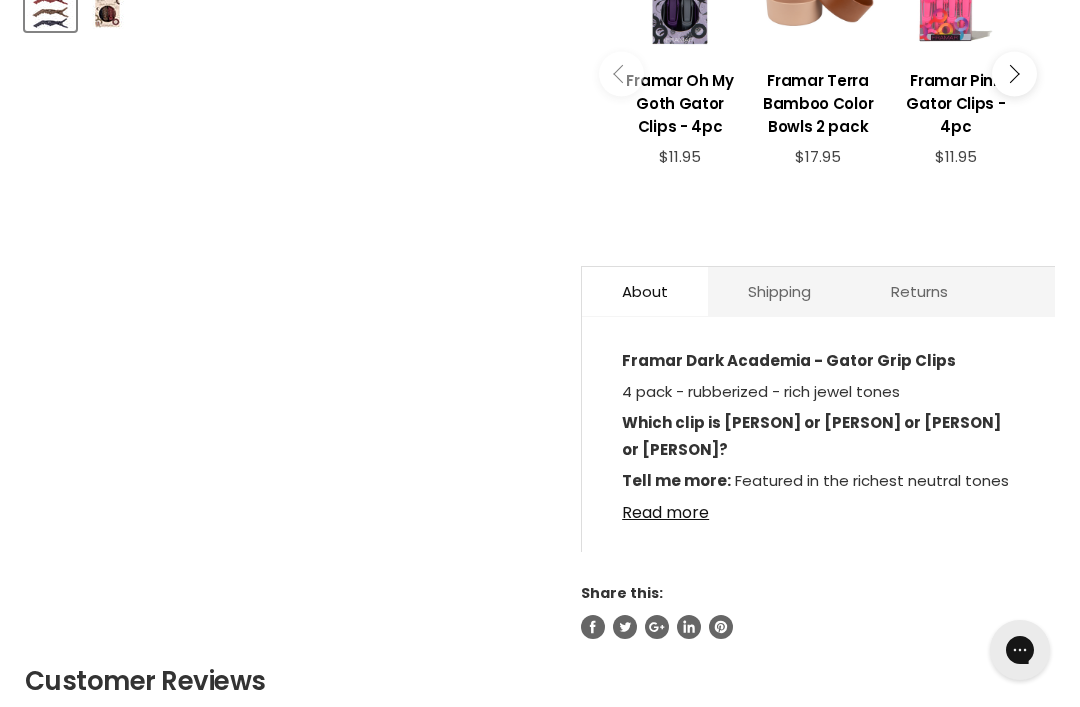 click on "Read more" at bounding box center (818, 507) 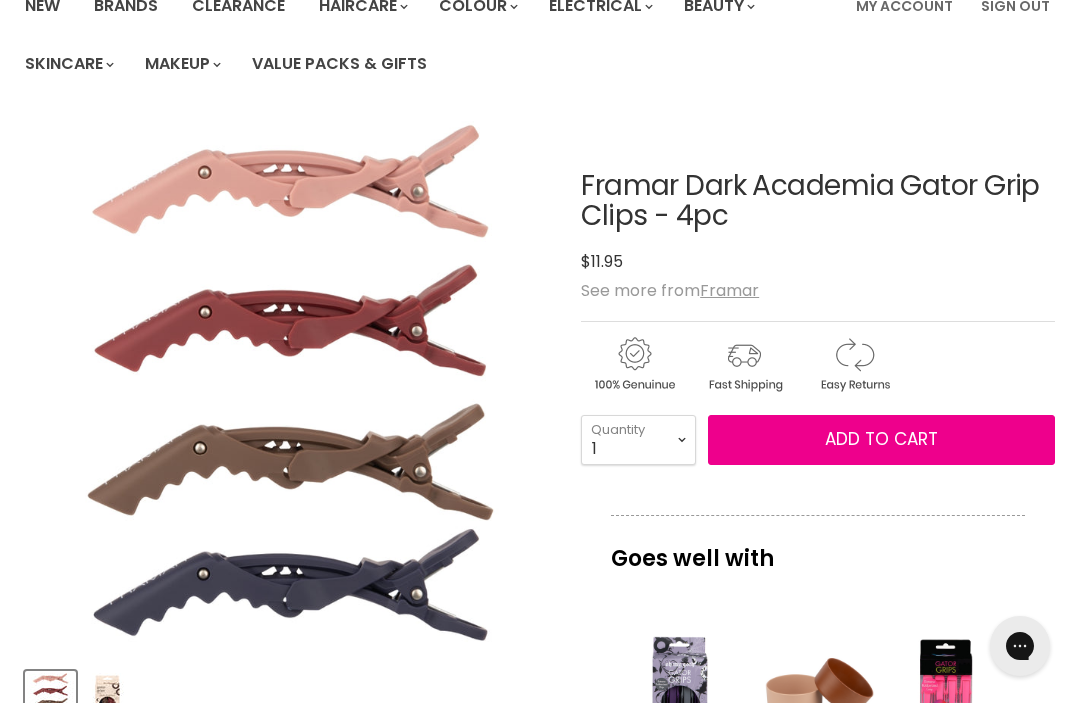 scroll, scrollTop: 179, scrollLeft: 0, axis: vertical 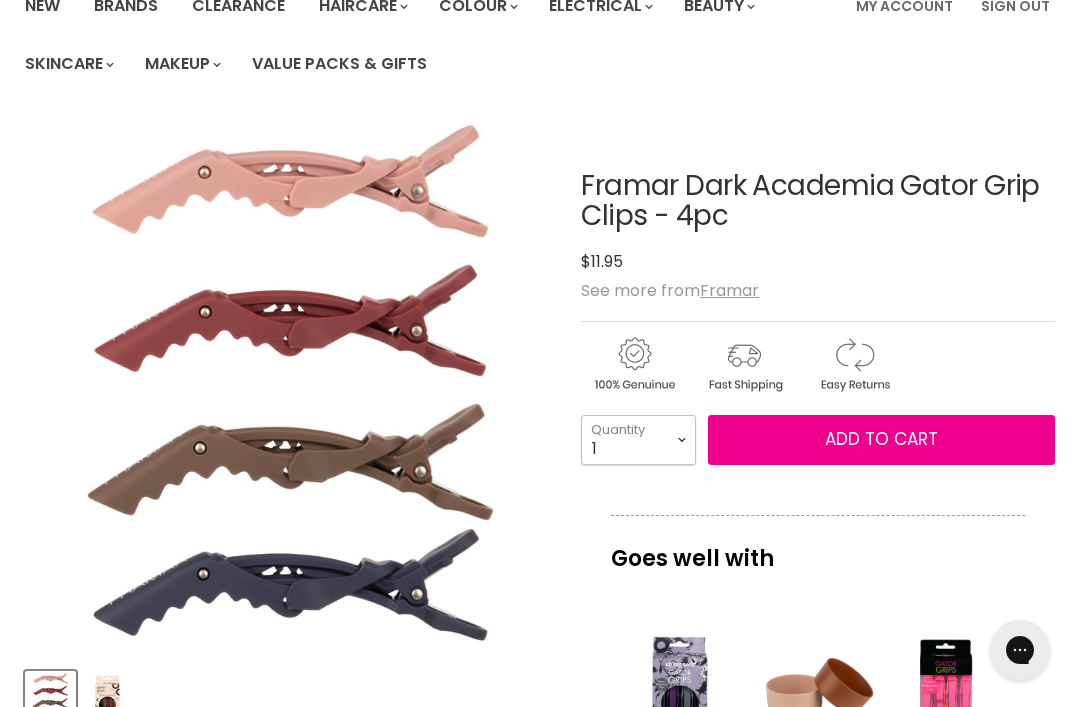 click on "1
2
3
4
5
6
7
8
9
10+" at bounding box center [638, 440] 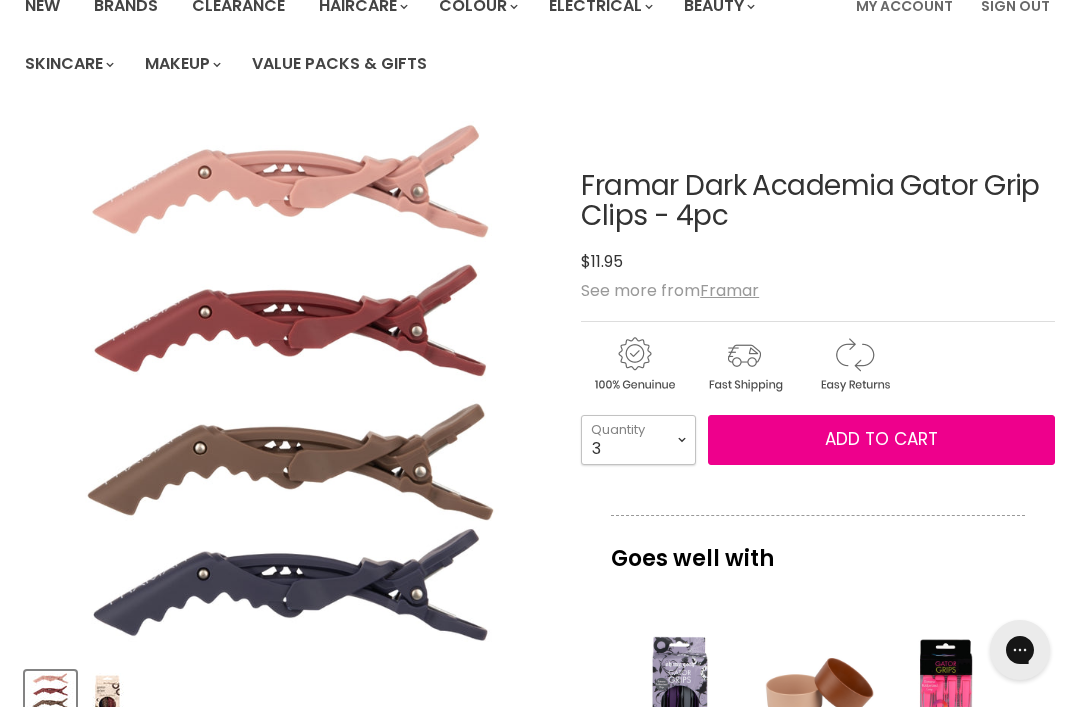 type on "3" 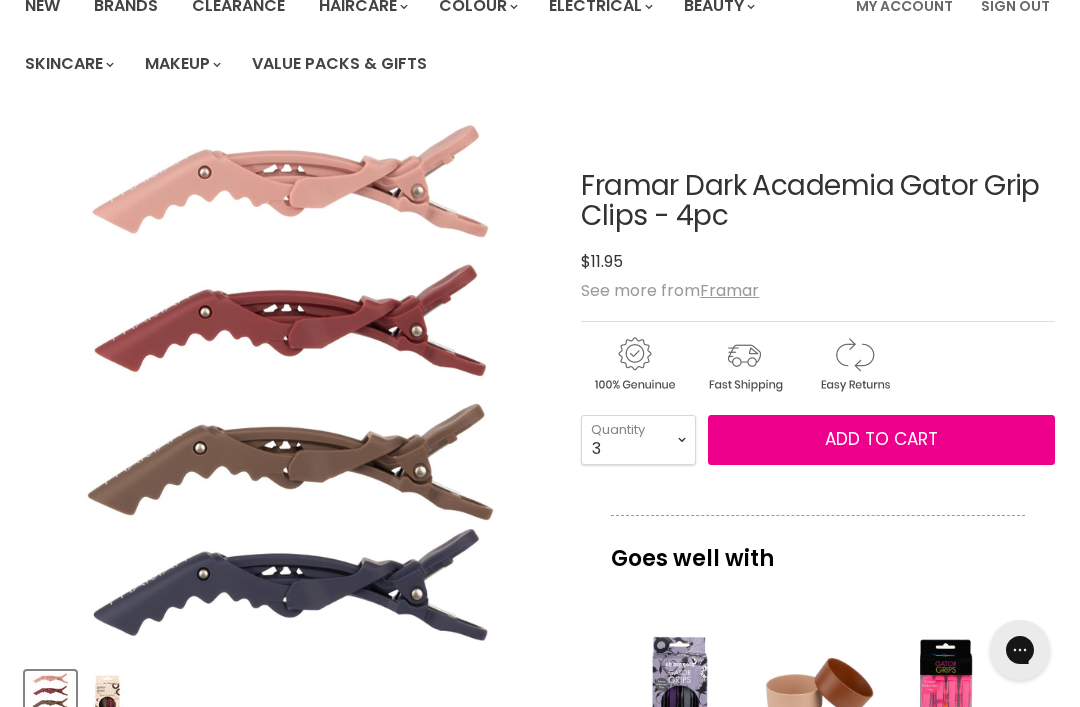 click on "Add to cart" at bounding box center (881, 439) 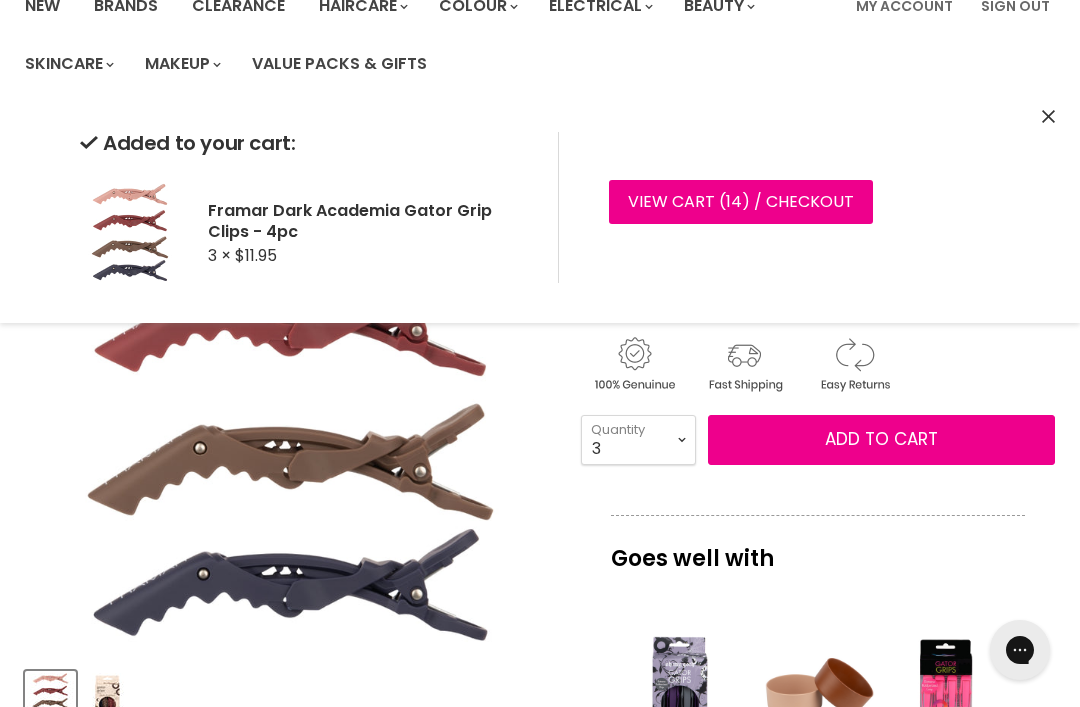 click at bounding box center [290, 386] 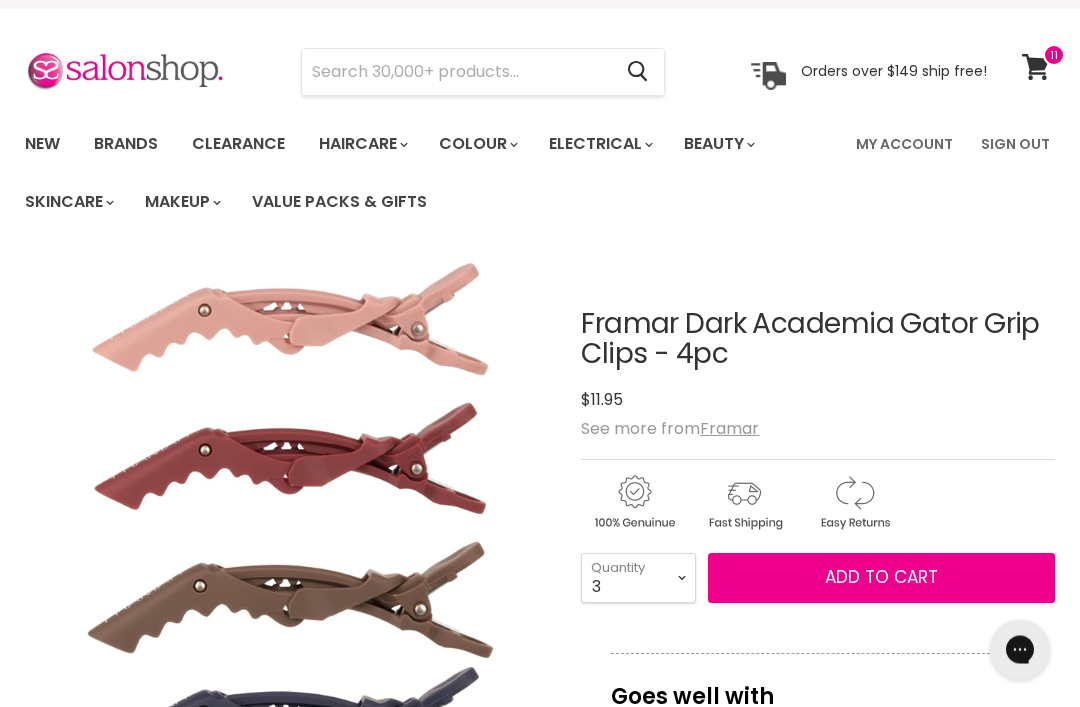 scroll, scrollTop: 0, scrollLeft: 0, axis: both 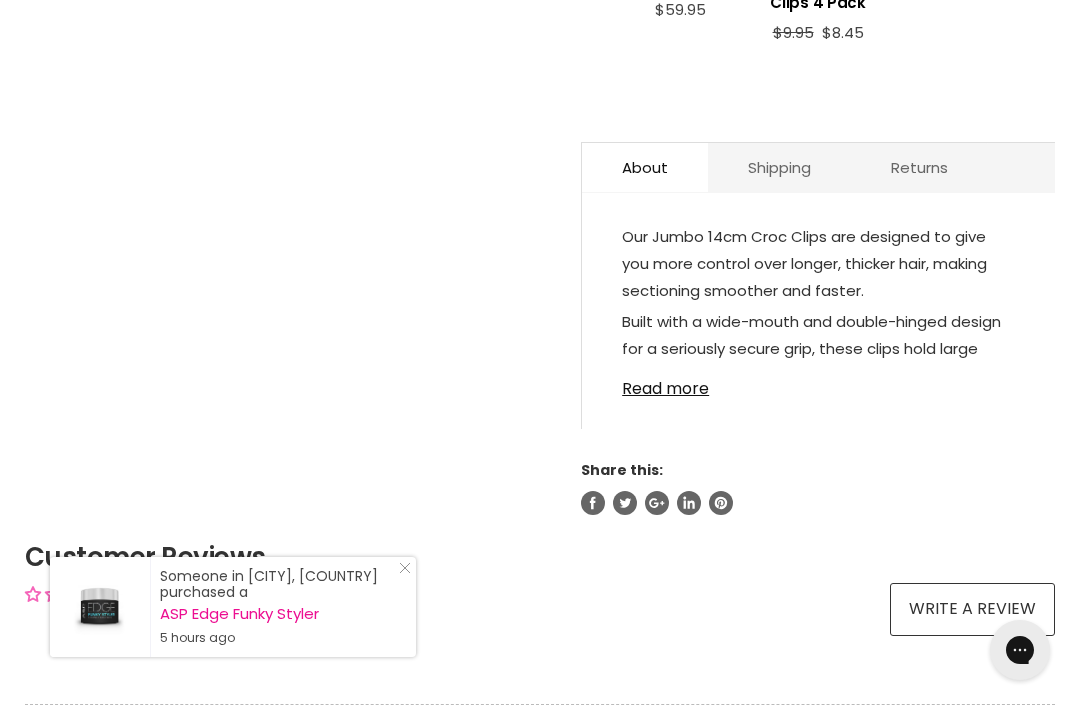 click on "Read more" at bounding box center (818, 383) 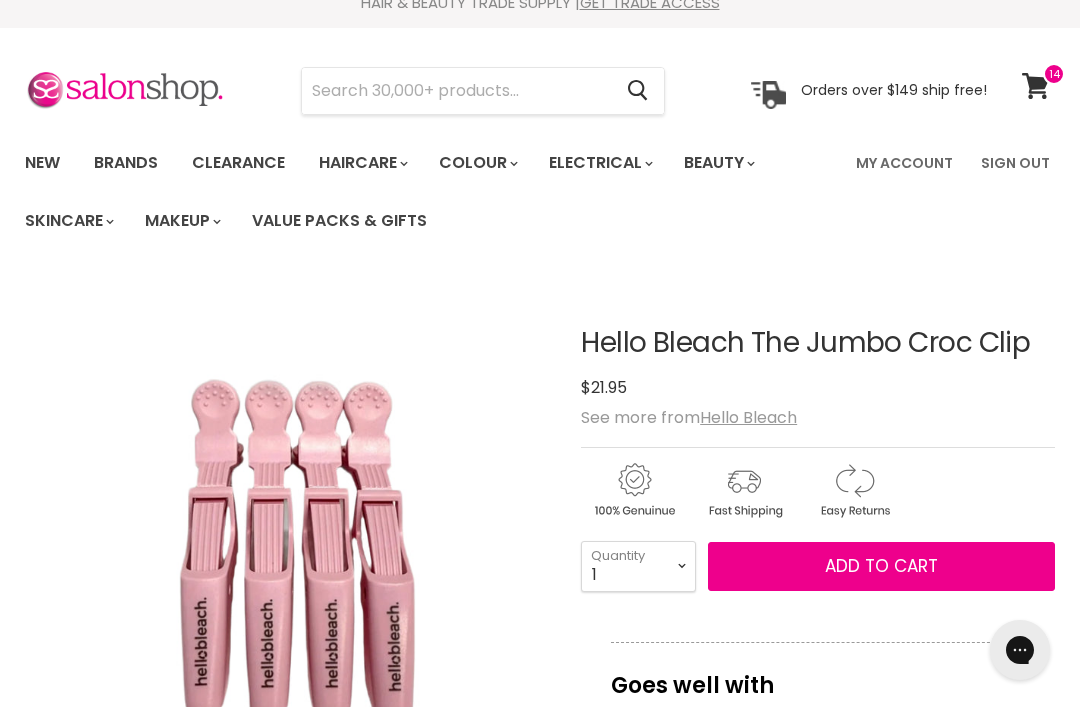 scroll, scrollTop: 48, scrollLeft: 0, axis: vertical 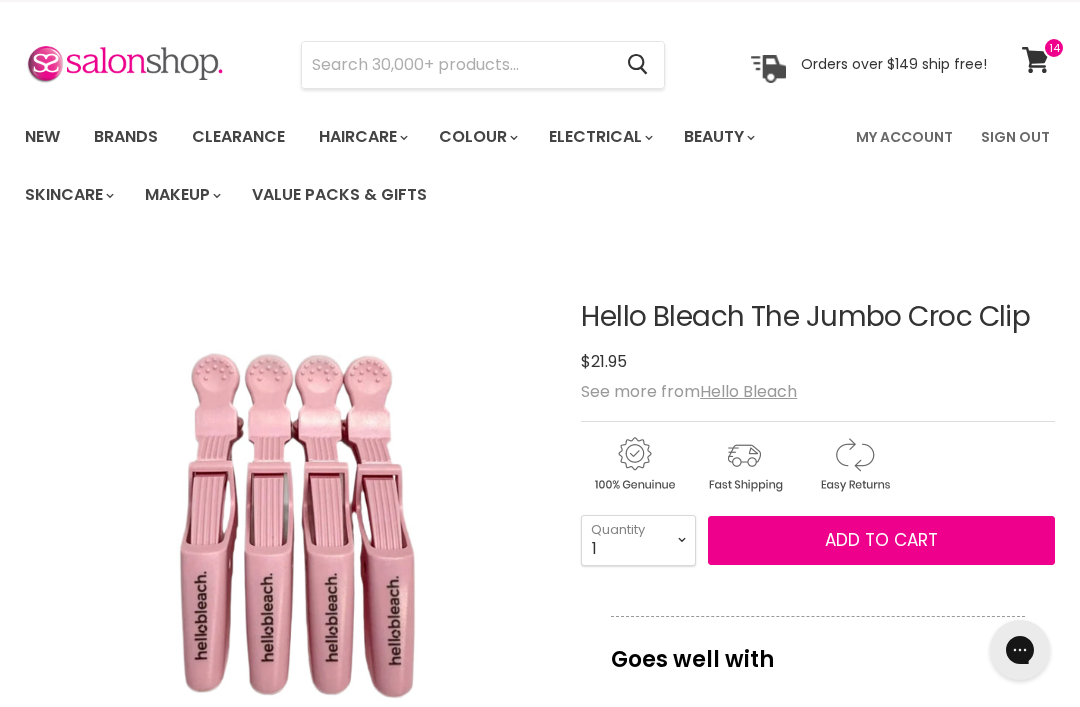 click on "Add to cart" at bounding box center (881, 540) 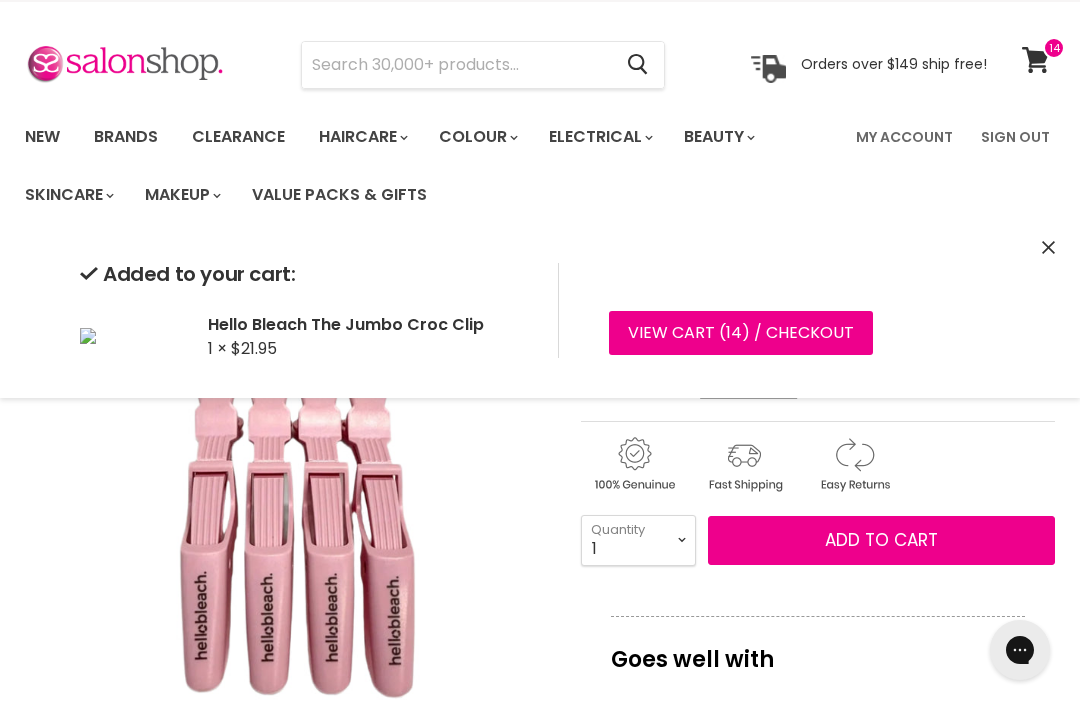 click at bounding box center [290, 517] 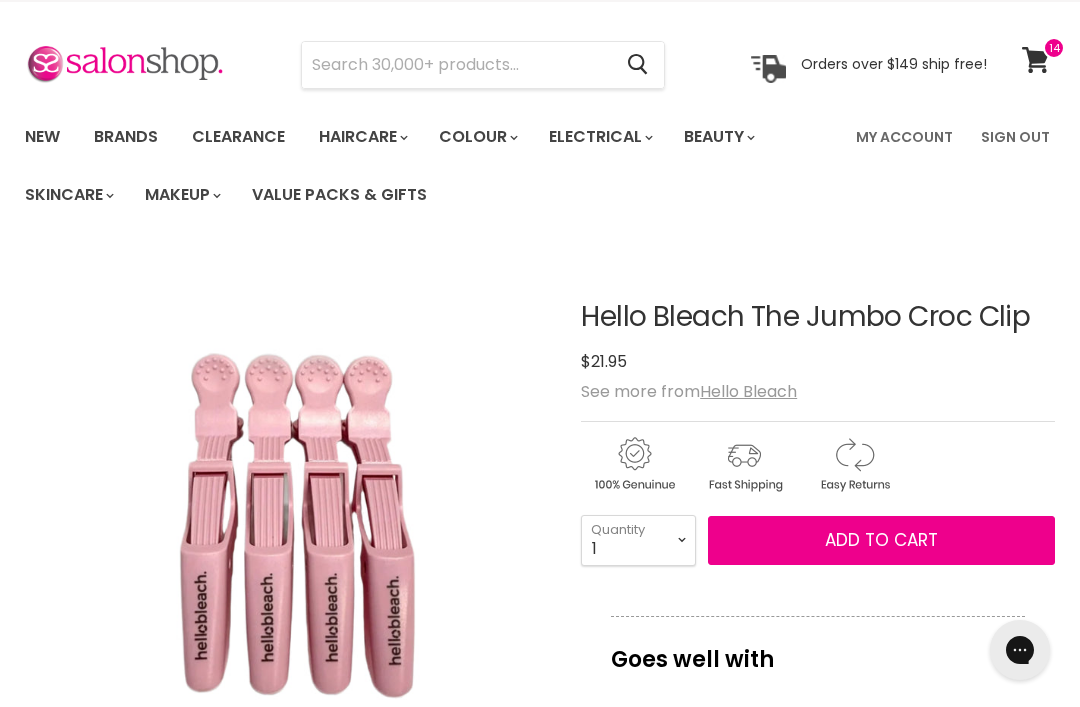 scroll, scrollTop: 299, scrollLeft: 0, axis: vertical 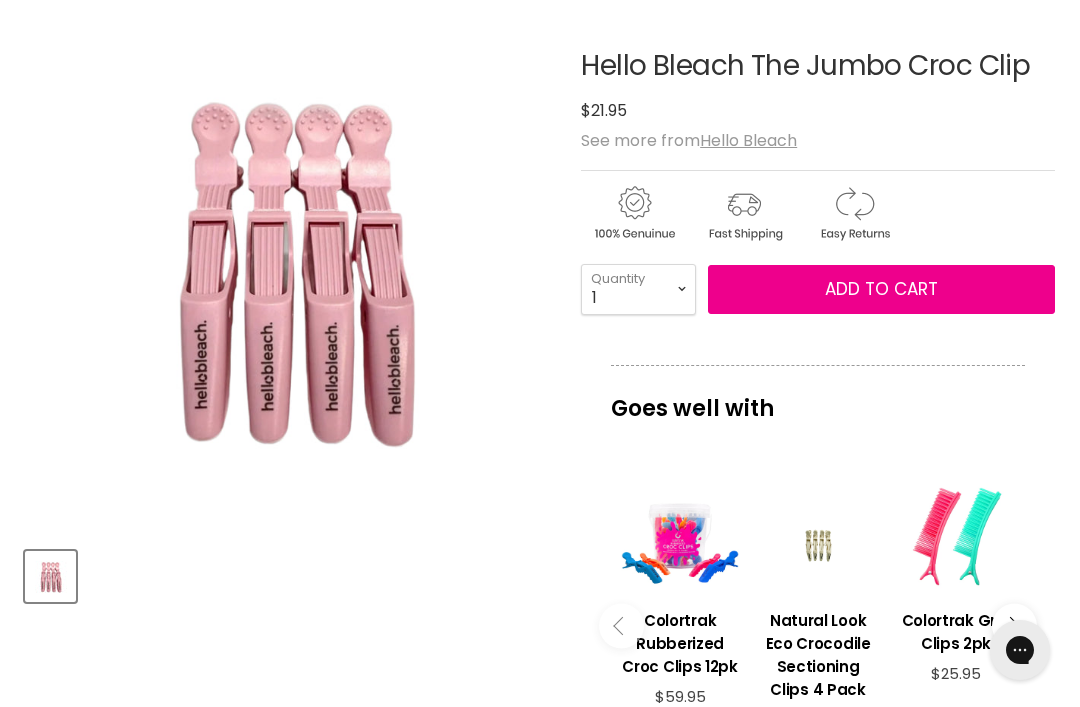 click at bounding box center [290, 573] 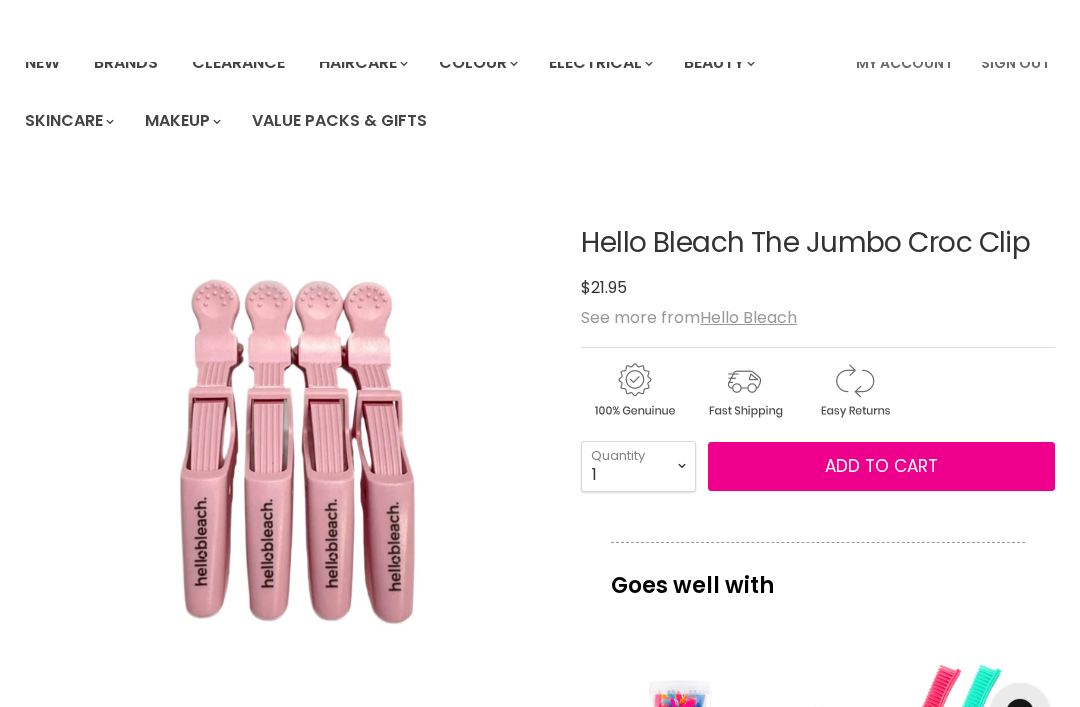 scroll, scrollTop: 0, scrollLeft: 0, axis: both 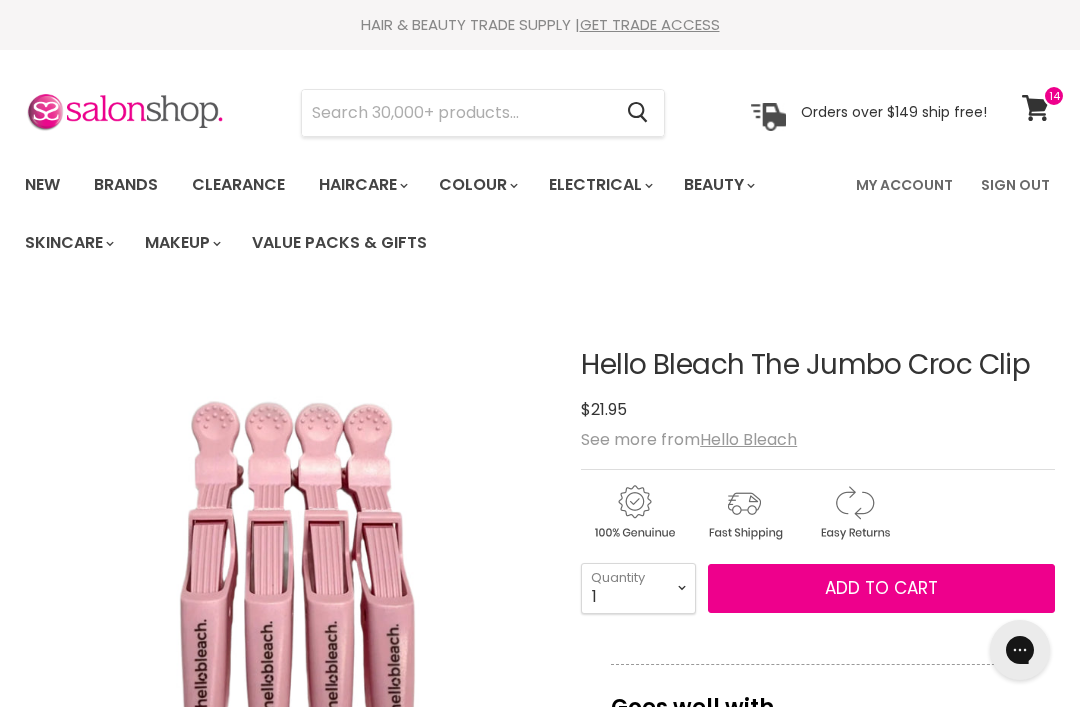 click 